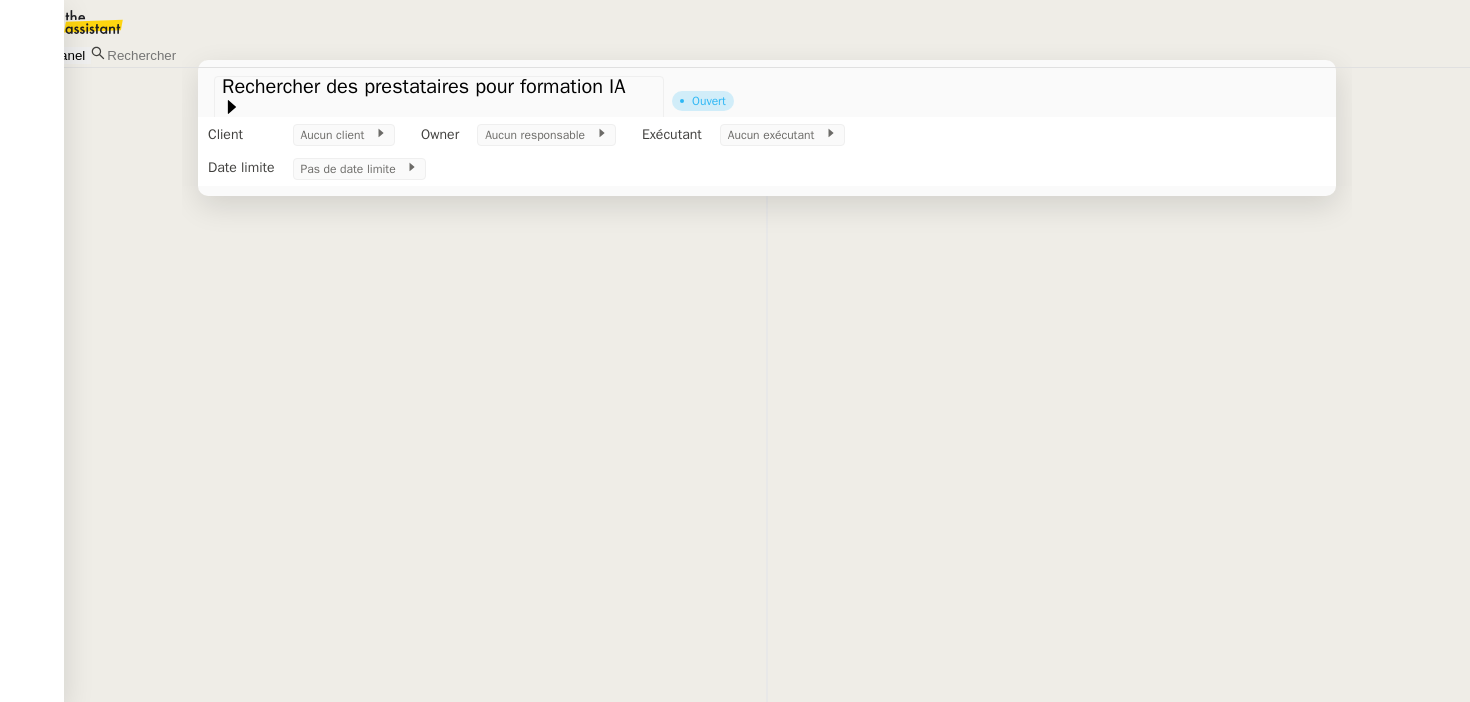 scroll, scrollTop: 0, scrollLeft: 0, axis: both 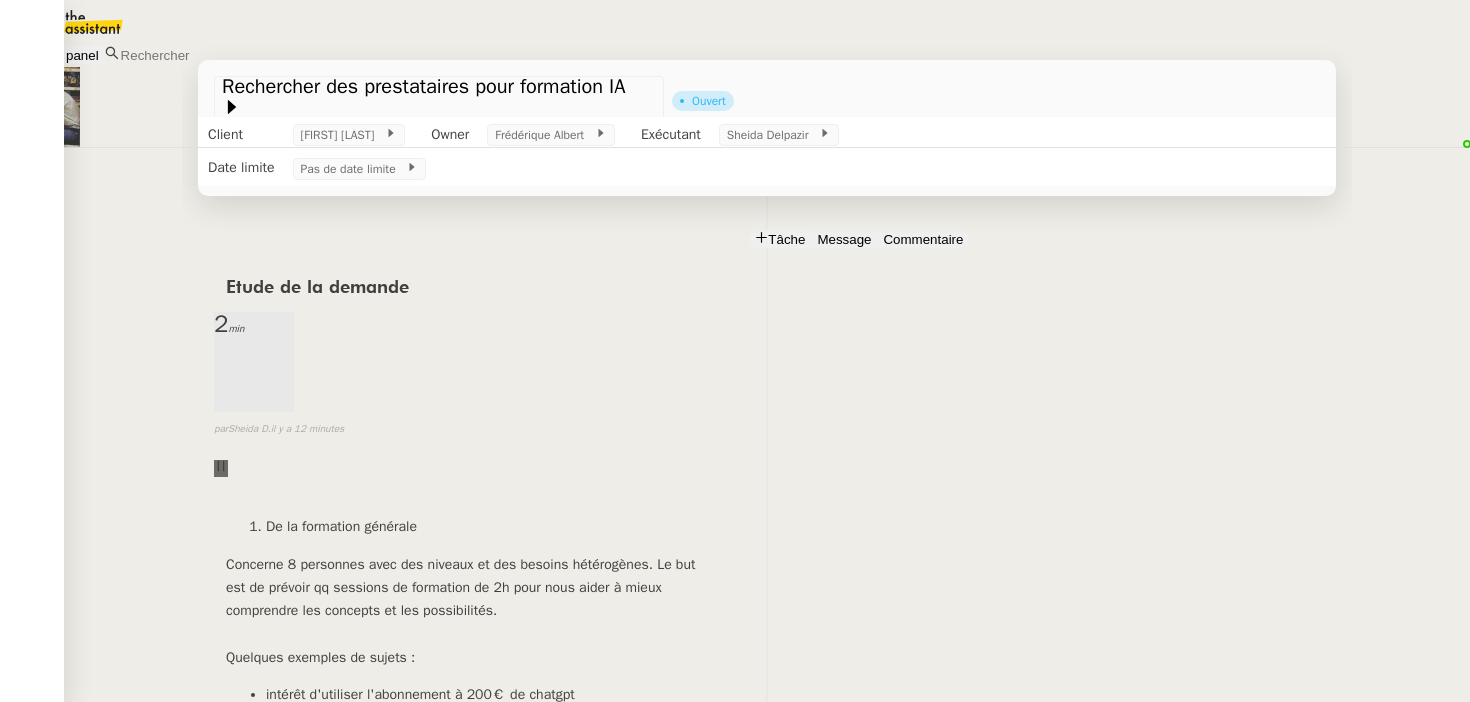 click at bounding box center [225, 178] 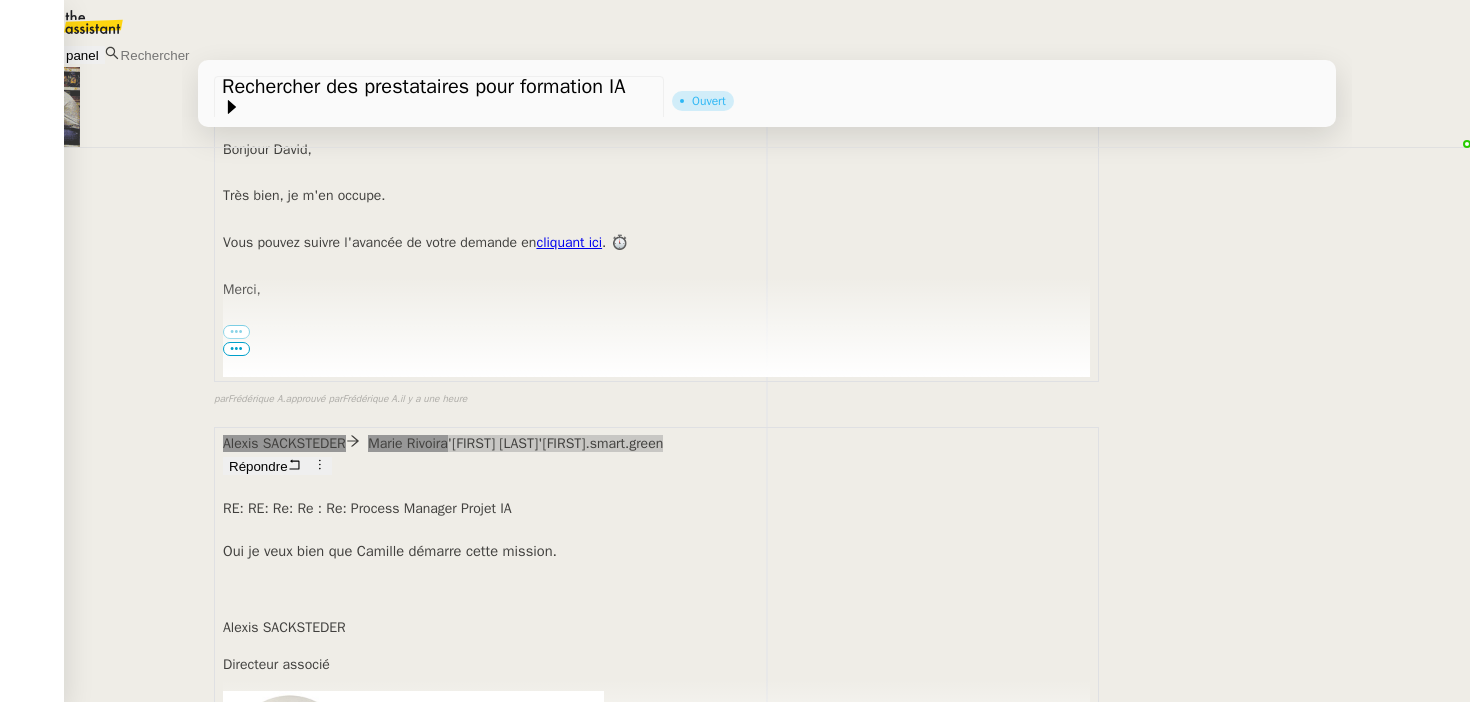 scroll, scrollTop: 0, scrollLeft: 0, axis: both 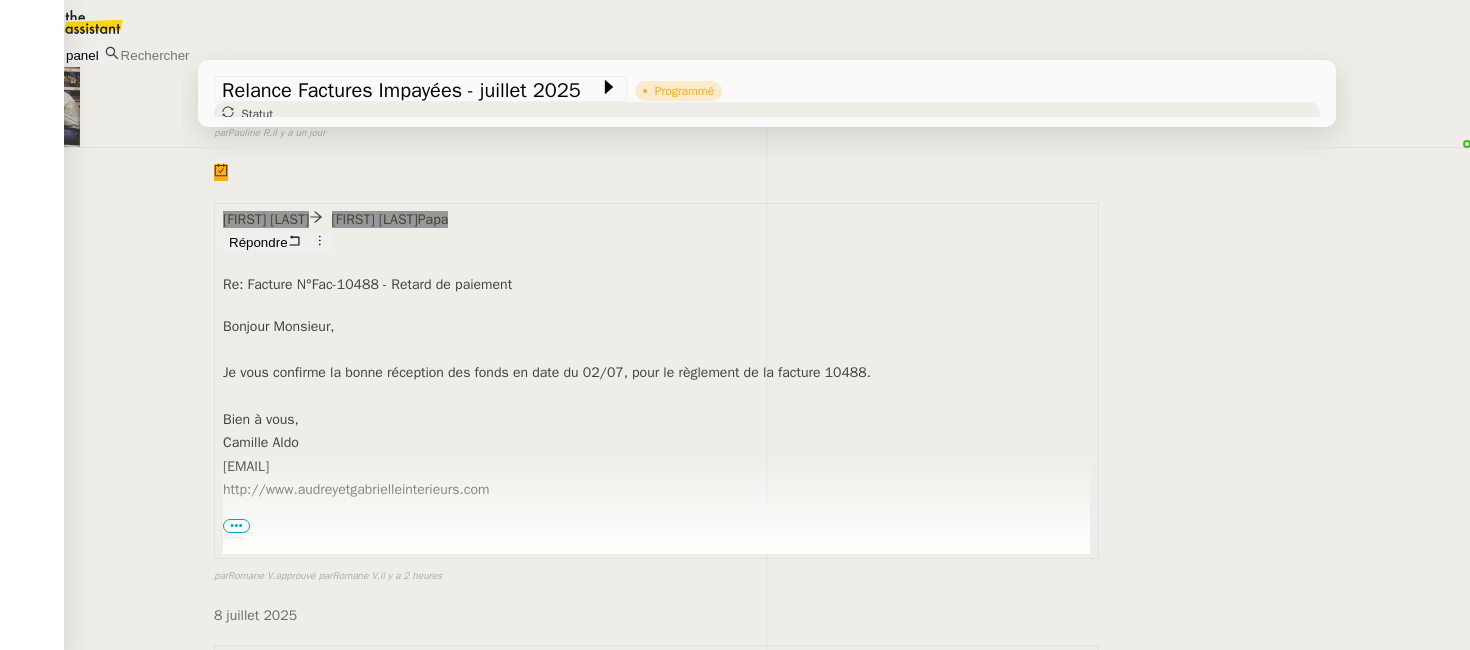 click on "Re: Facture N°Fac-10488 - Retard de paiement" at bounding box center (656, 284) 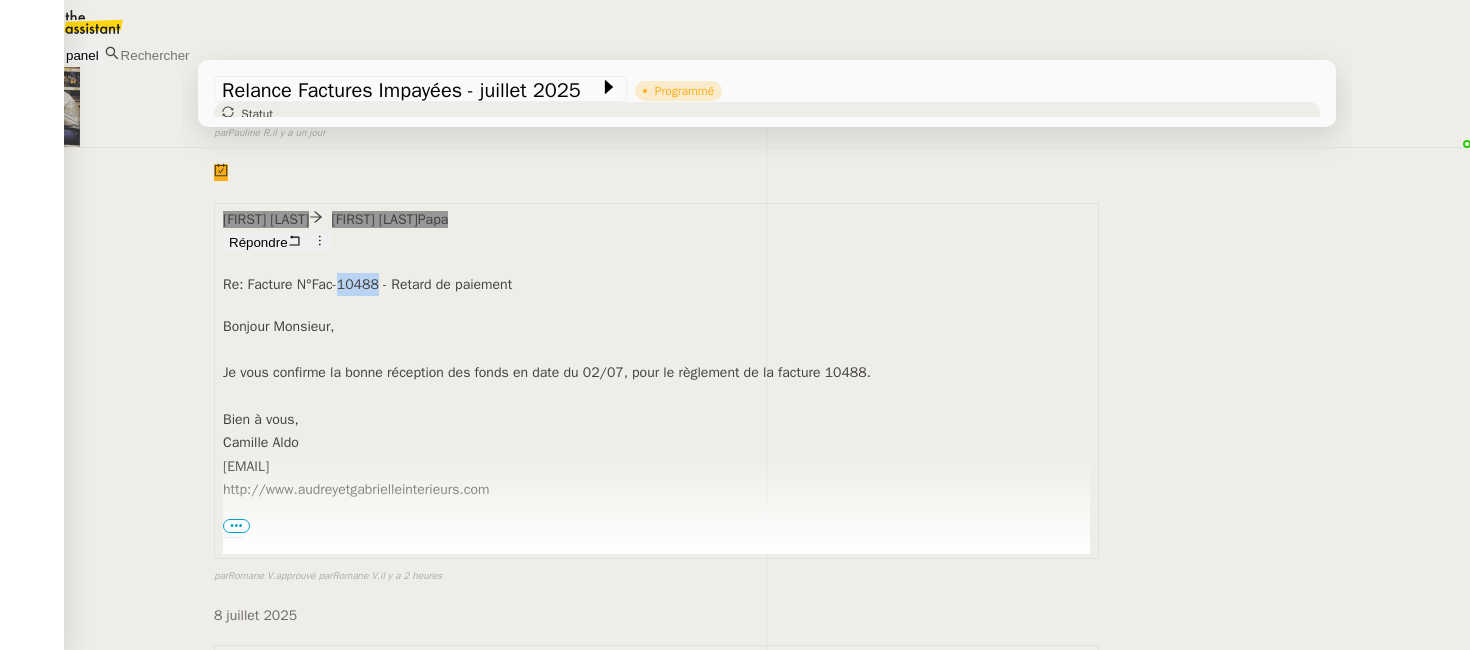 click on "Re: Facture N°Fac-10488 - Retard de paiement" at bounding box center [656, 284] 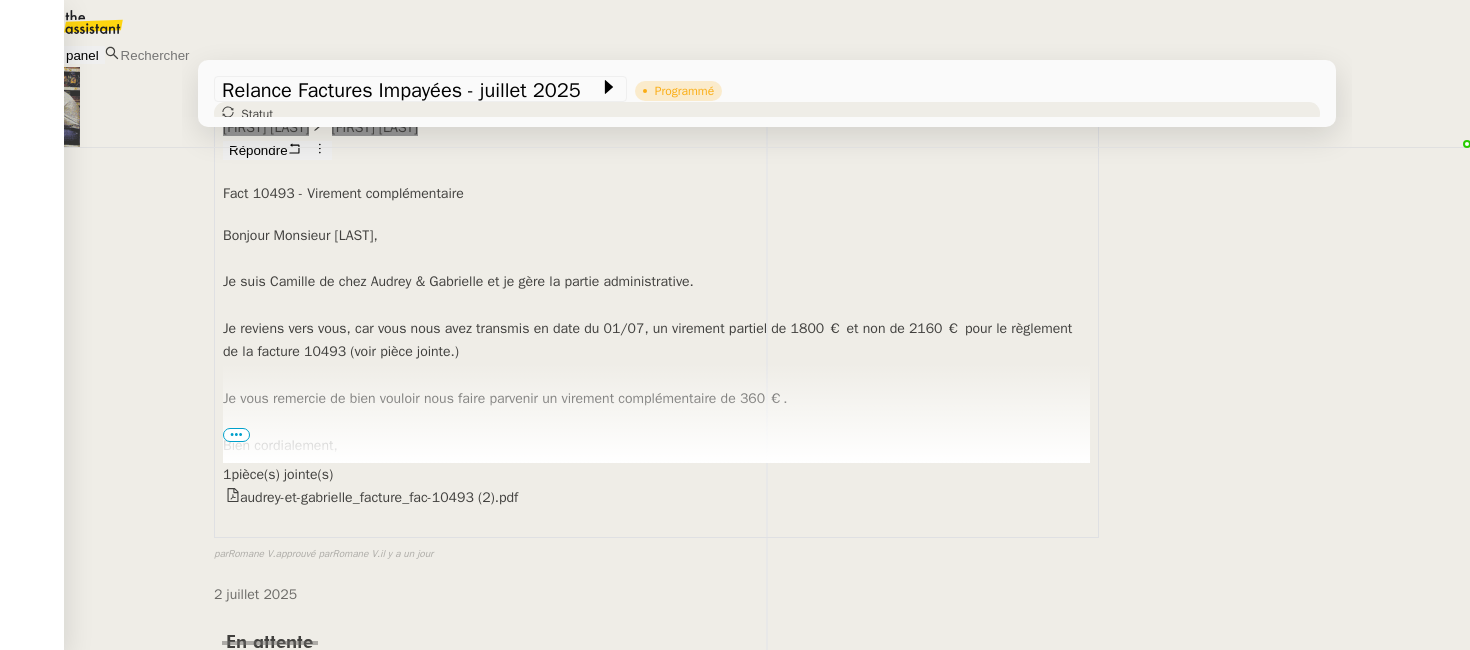 scroll, scrollTop: 5365, scrollLeft: 0, axis: vertical 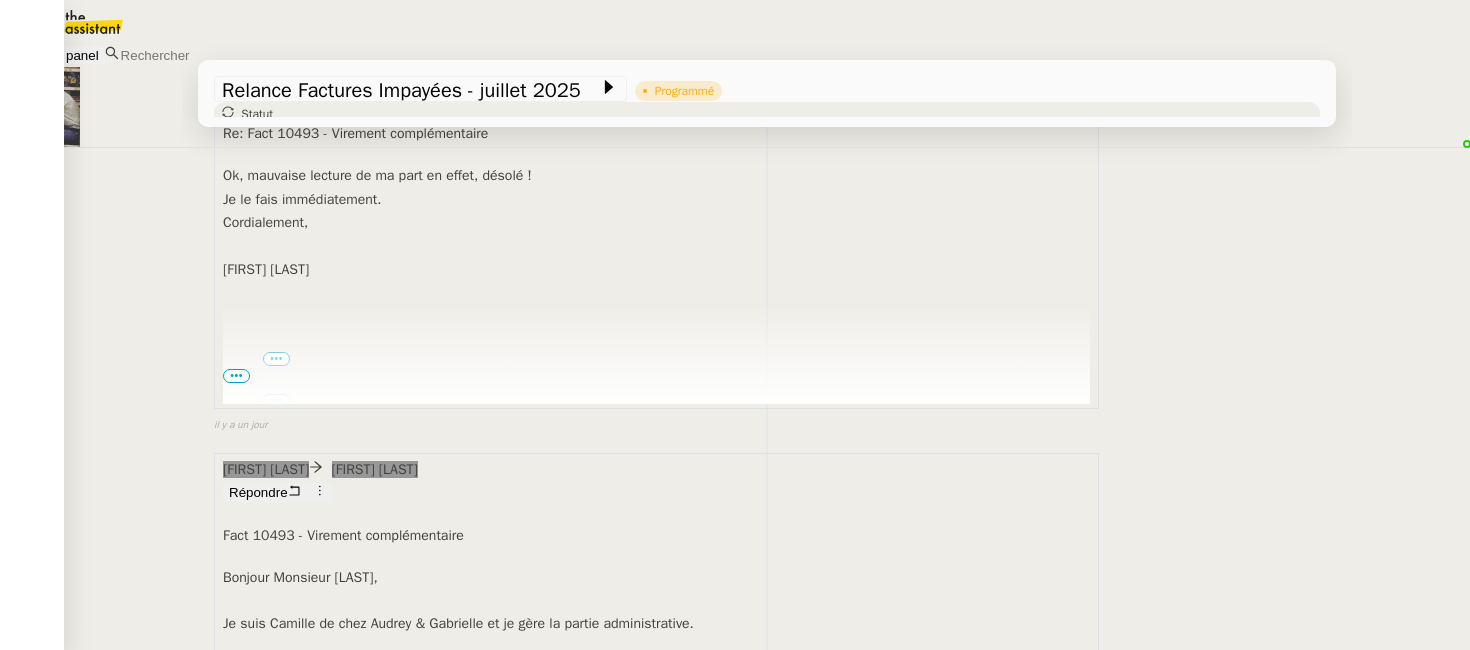 click at bounding box center [767, 159] 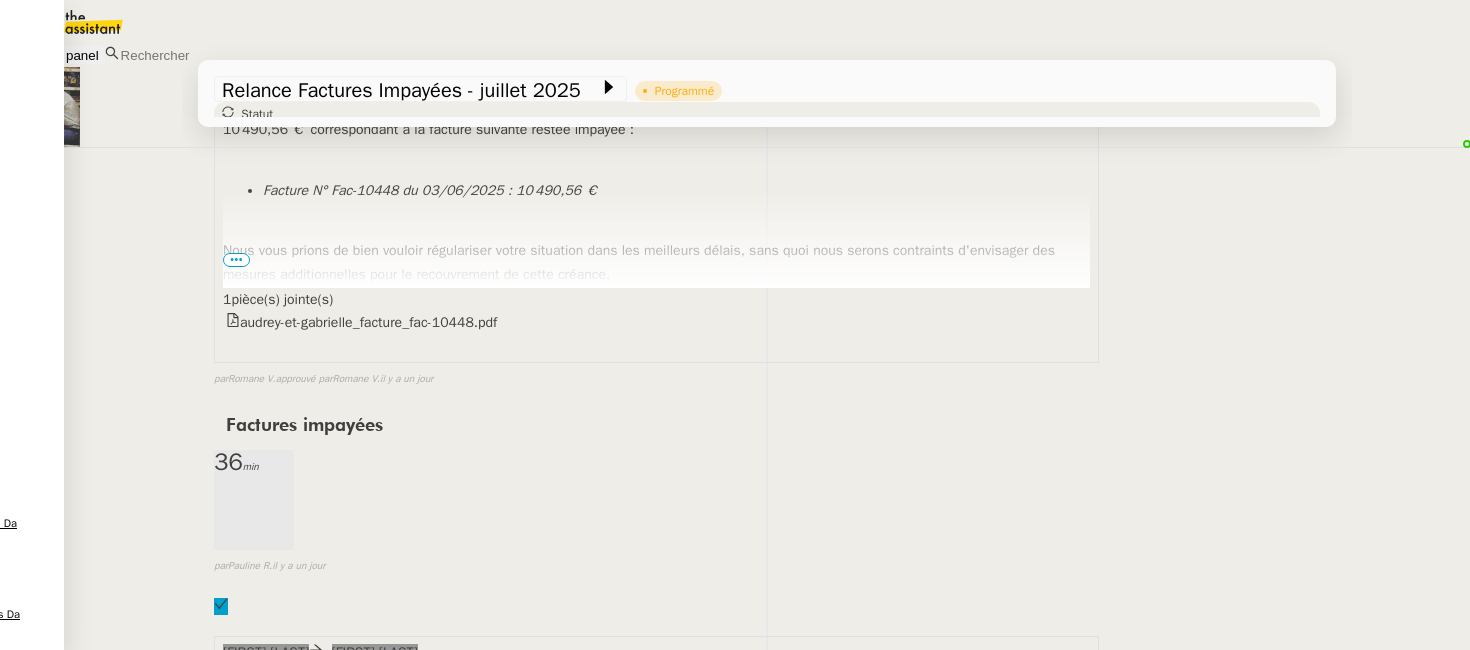 scroll, scrollTop: 4805, scrollLeft: 0, axis: vertical 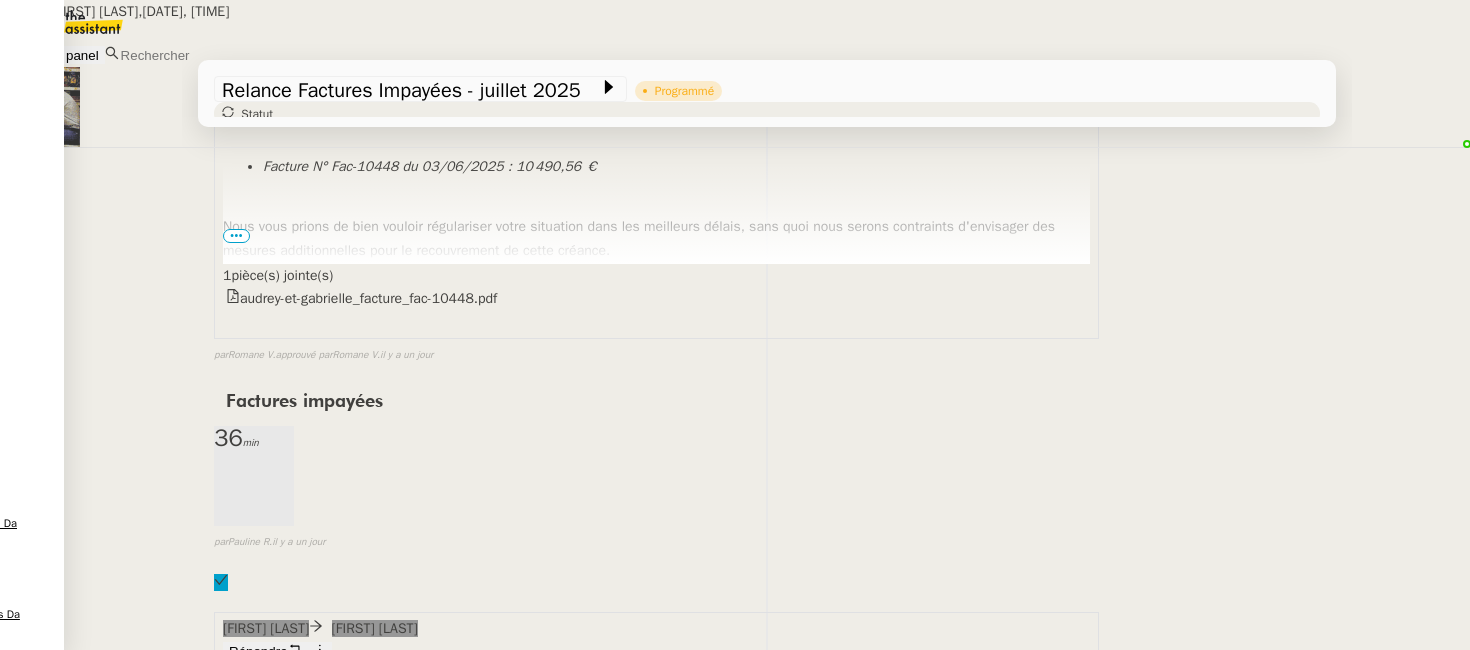 click at bounding box center [767, 159] 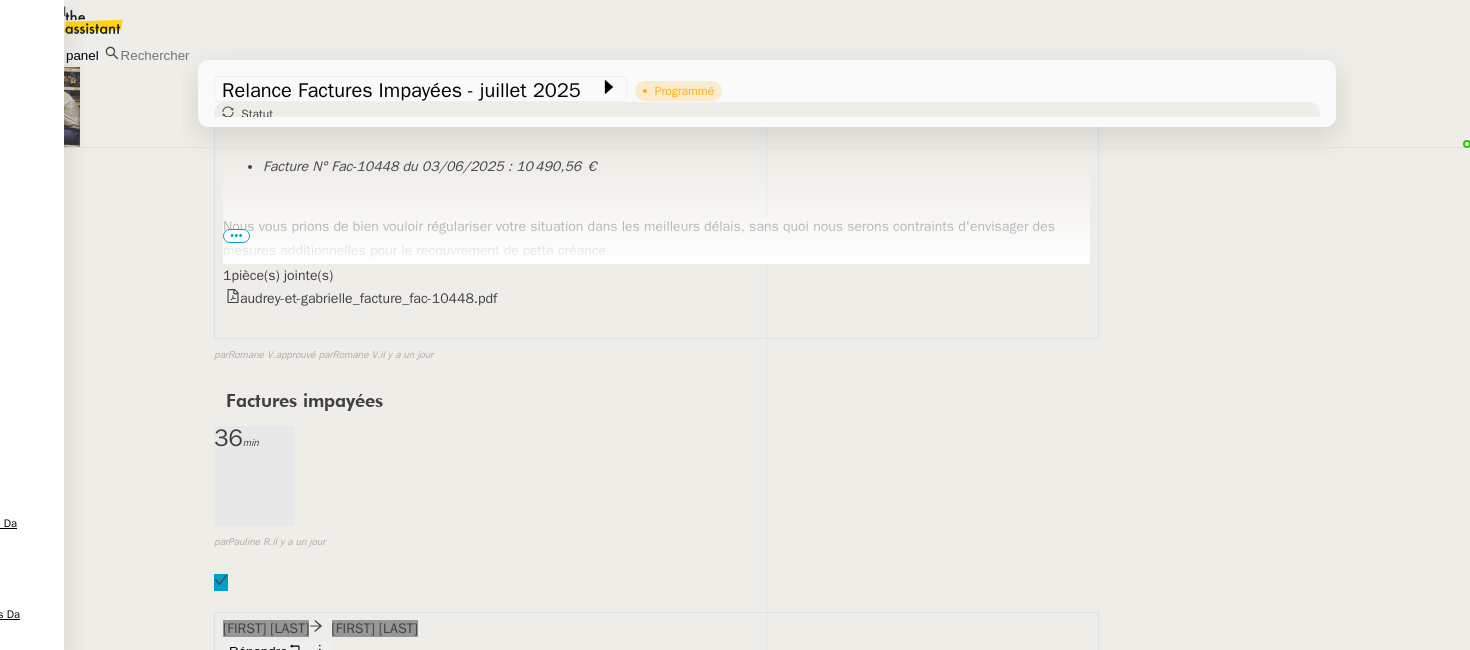 click at bounding box center [225, 158] 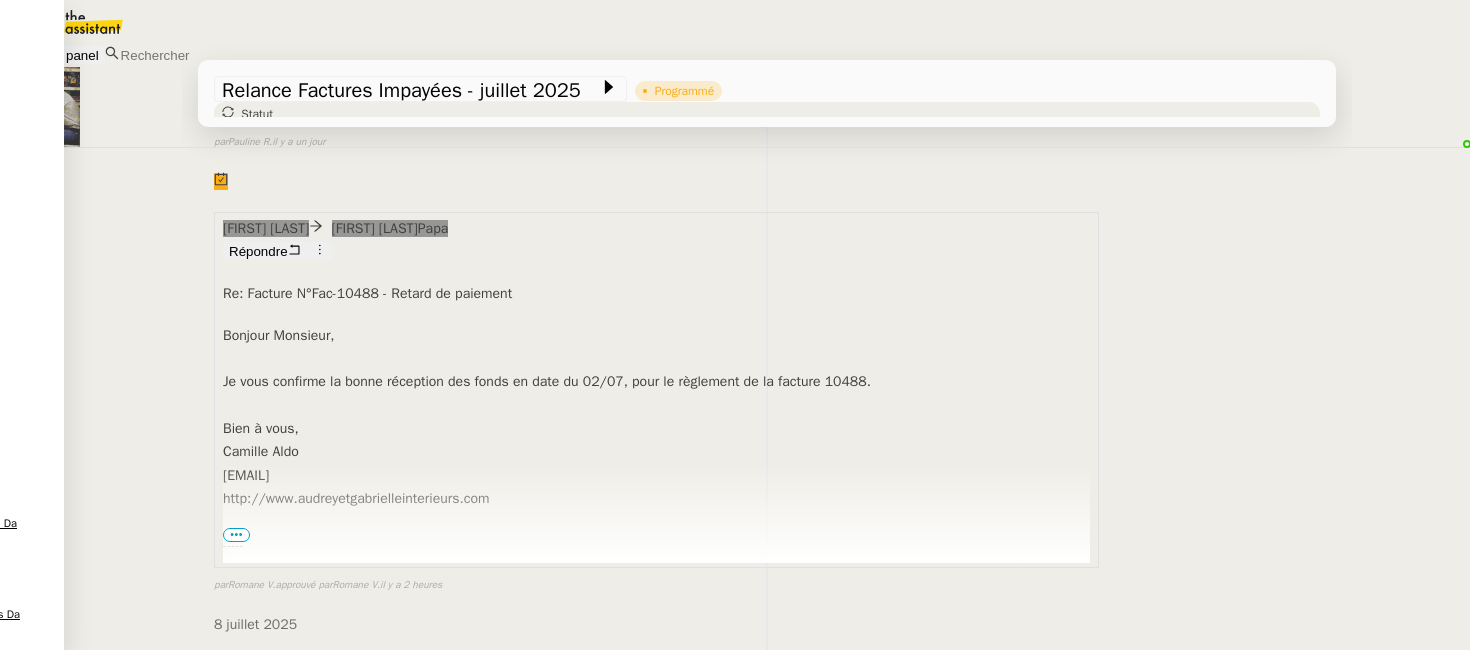 scroll, scrollTop: 213, scrollLeft: 0, axis: vertical 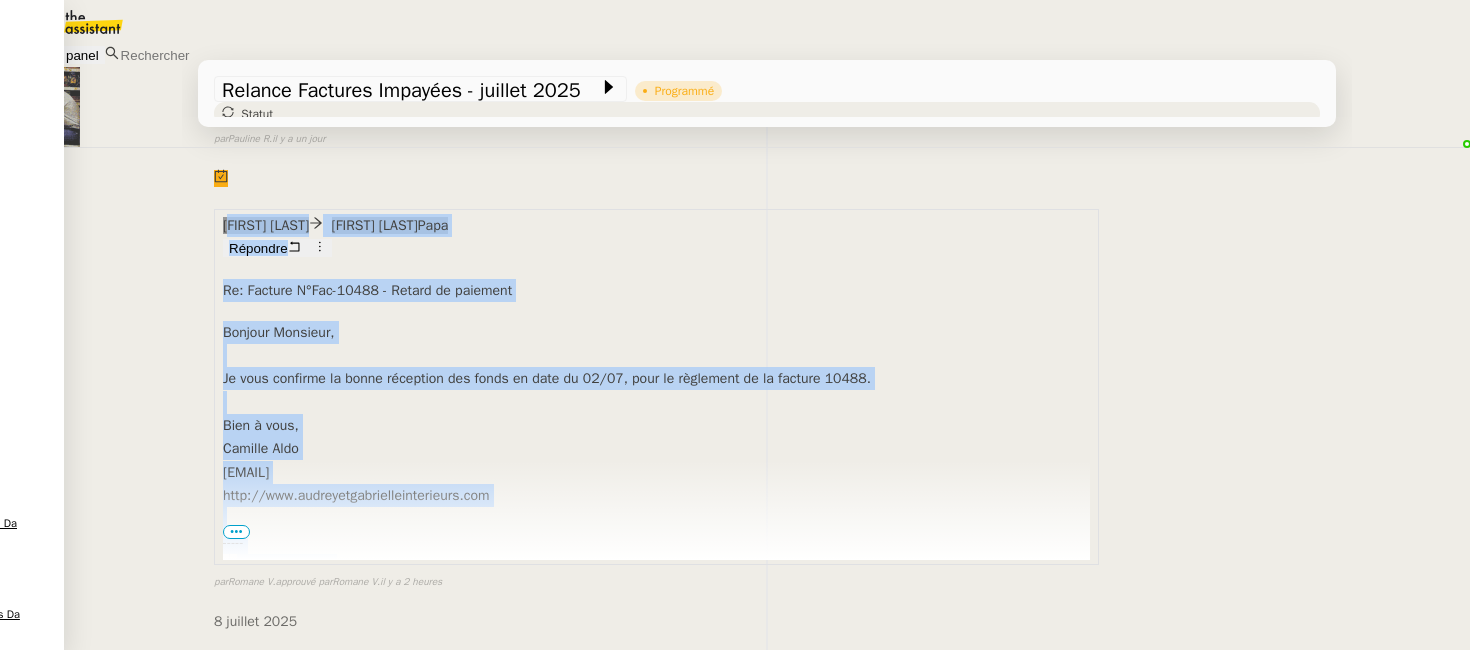 drag, startPoint x: 247, startPoint y: 195, endPoint x: 784, endPoint y: 485, distance: 610.30237 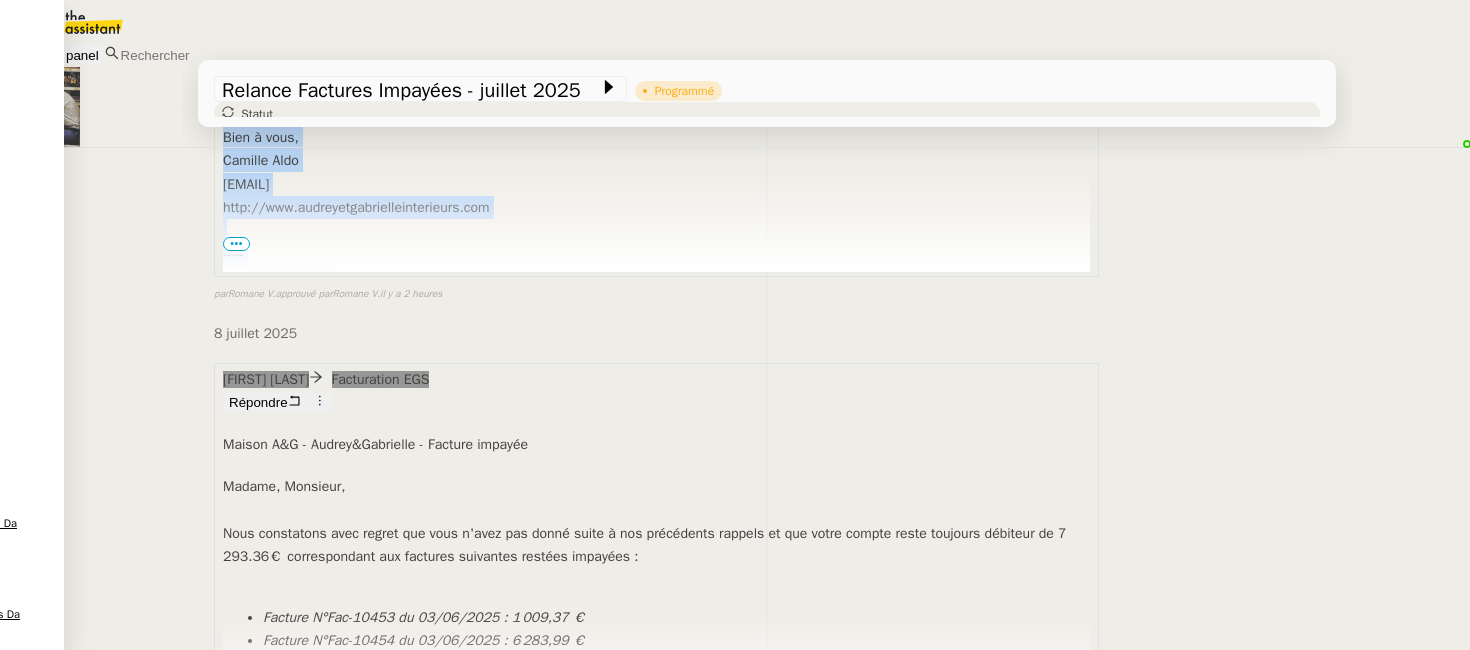 scroll, scrollTop: 516, scrollLeft: 0, axis: vertical 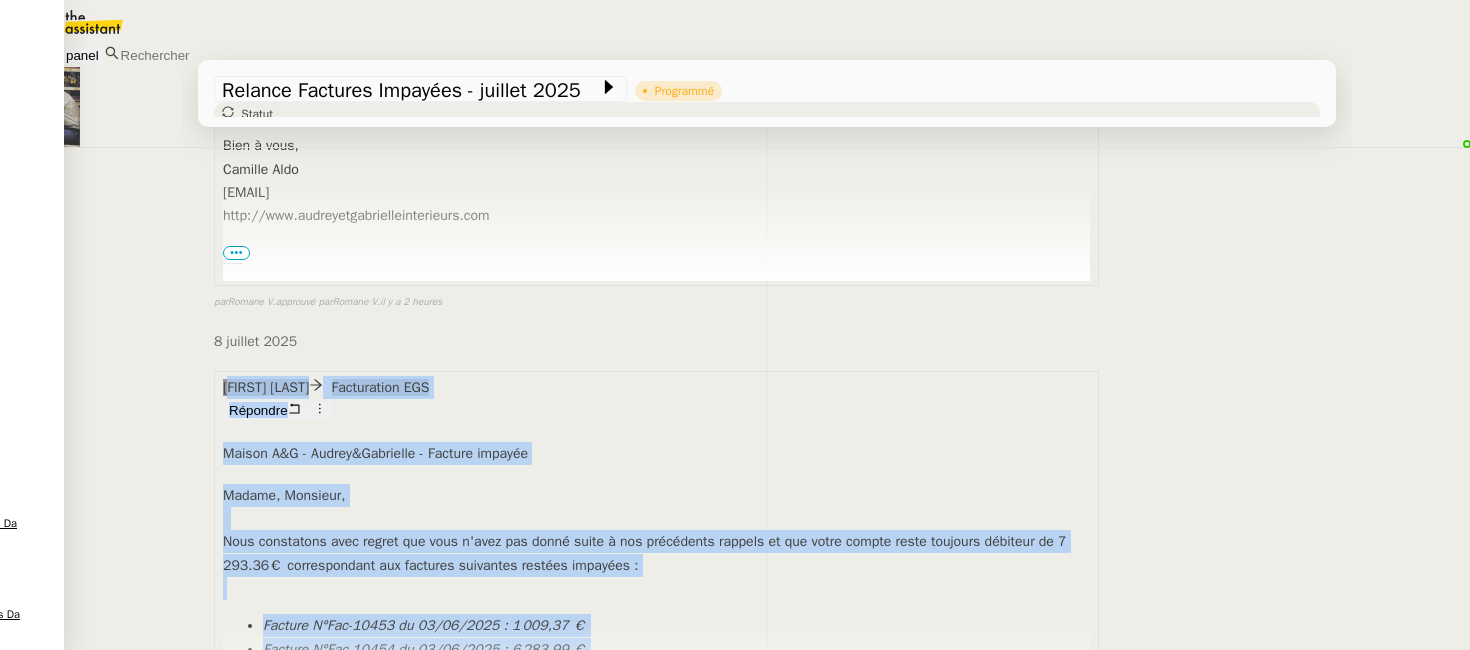 drag, startPoint x: 258, startPoint y: 342, endPoint x: 555, endPoint y: 614, distance: 402.73193 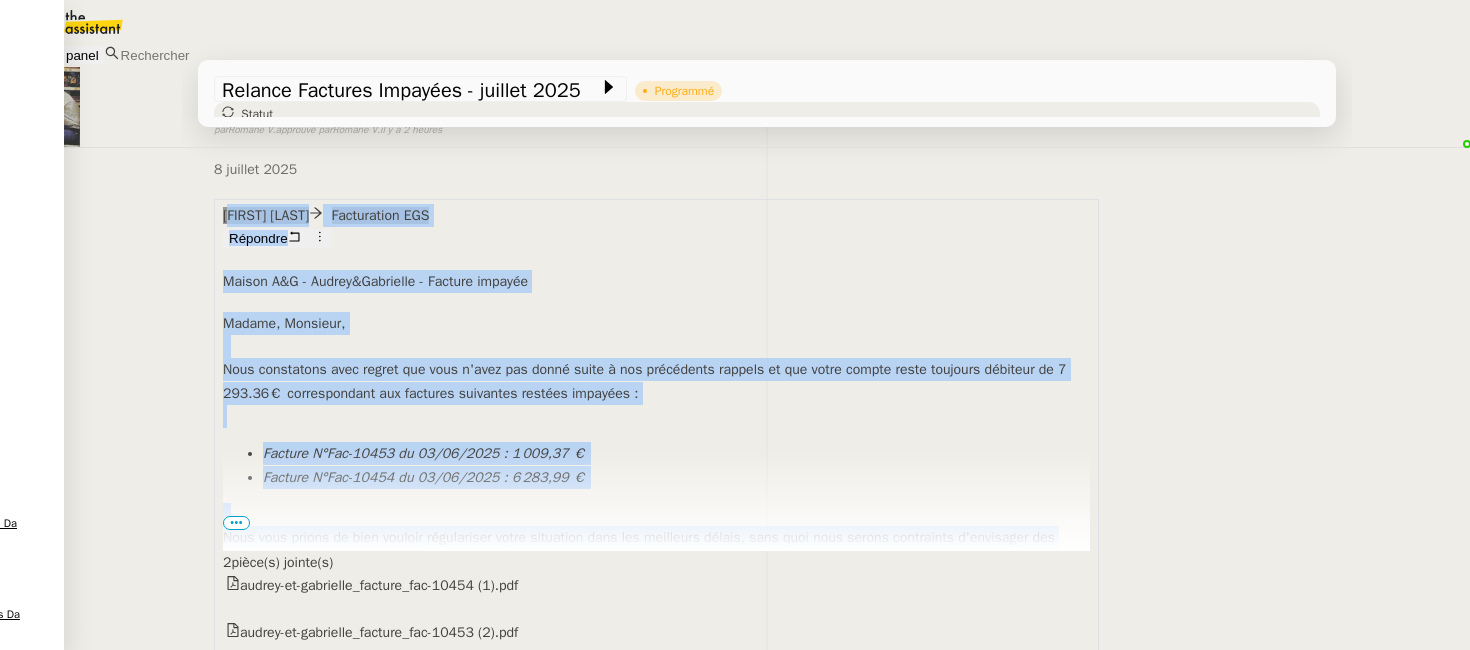 scroll, scrollTop: 635, scrollLeft: 0, axis: vertical 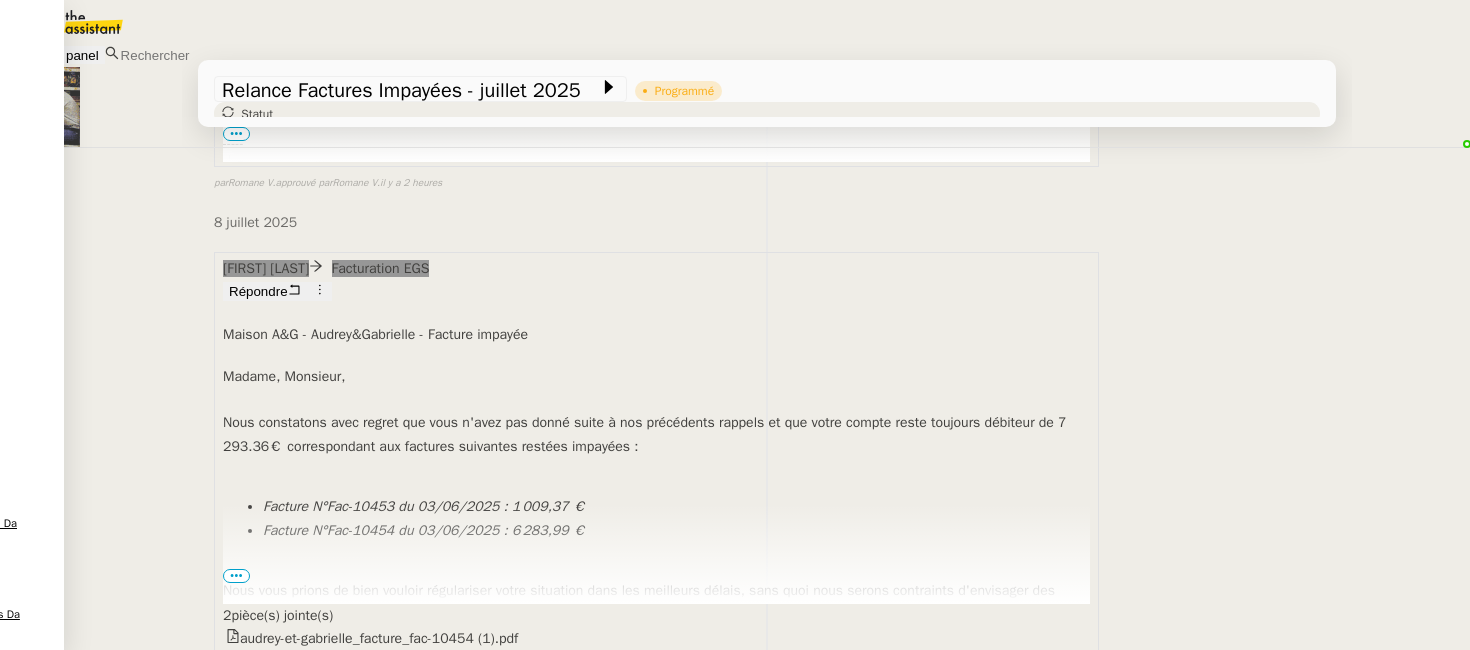 click on "Facture N°Fac-10453 du 03/06/2025 : 1 009,37 €" at bounding box center [425, 506] 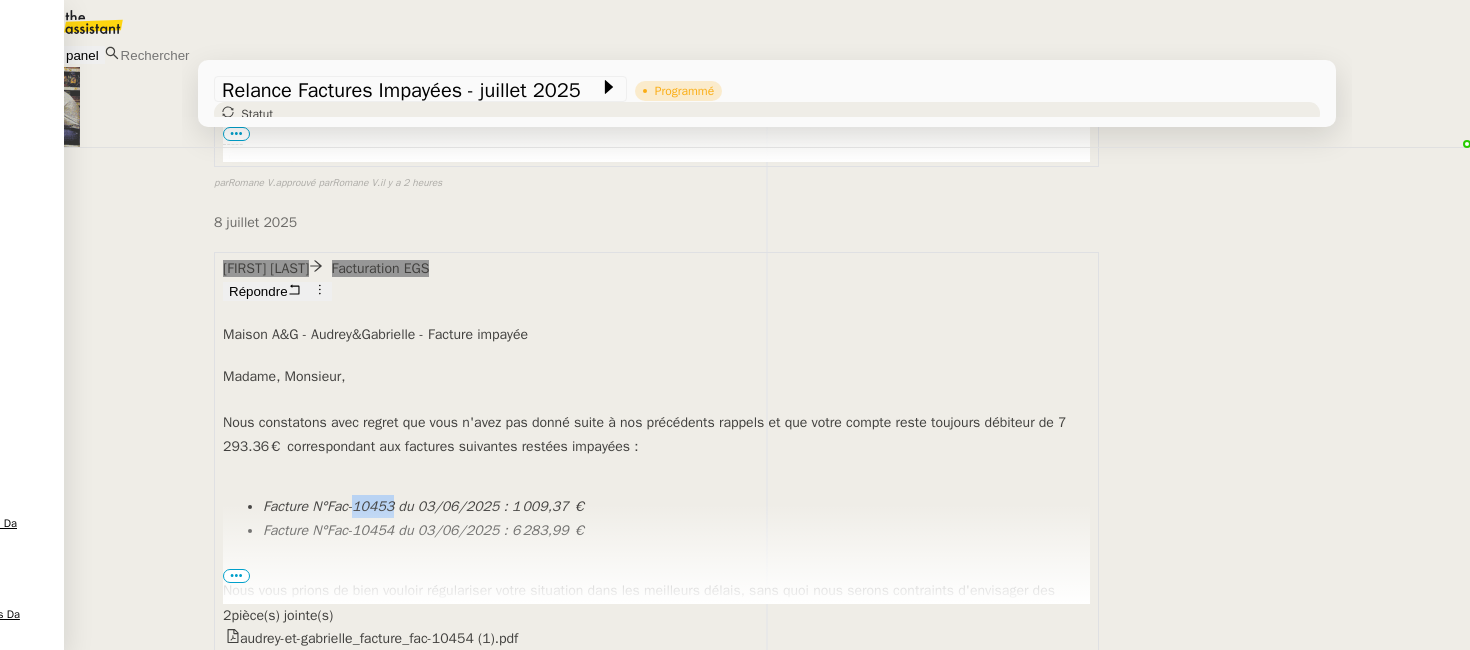 click on "Facture N°Fac-10453 du 03/06/2025 : 1 009,37 €" at bounding box center [676, 506] 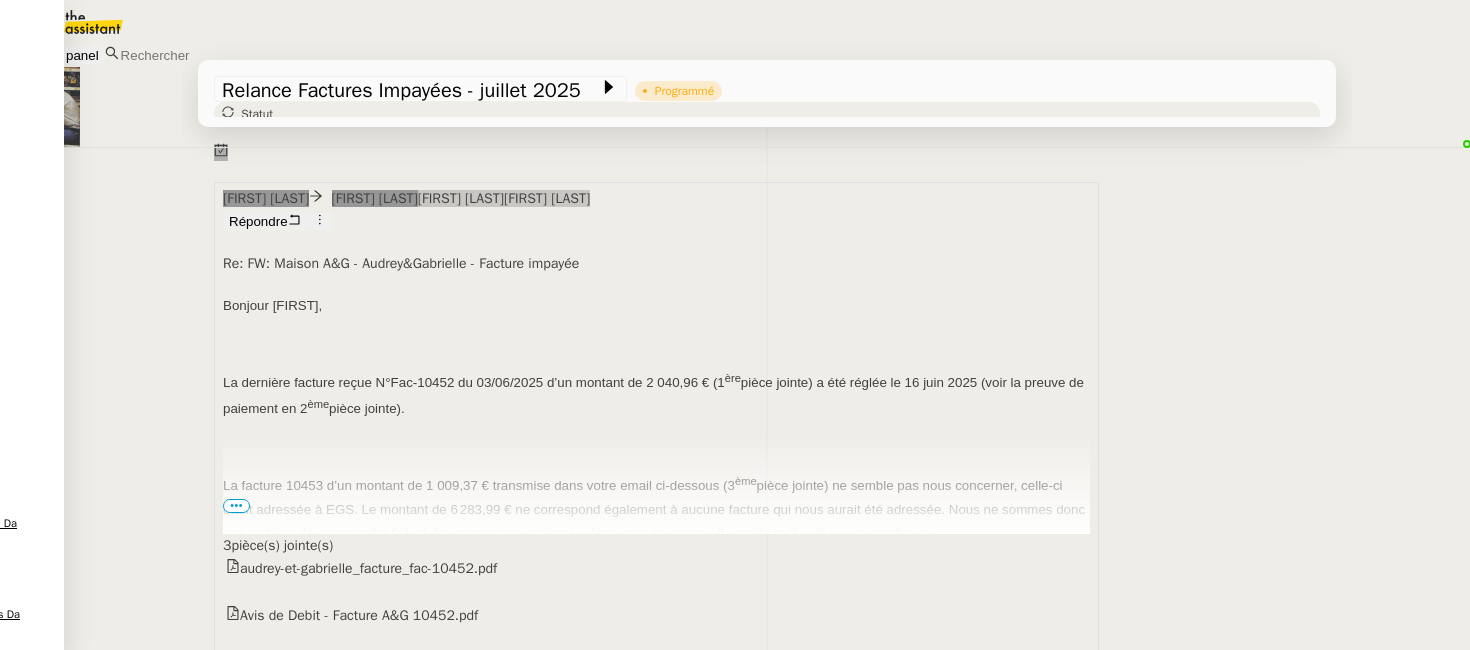 scroll, scrollTop: 1628, scrollLeft: 0, axis: vertical 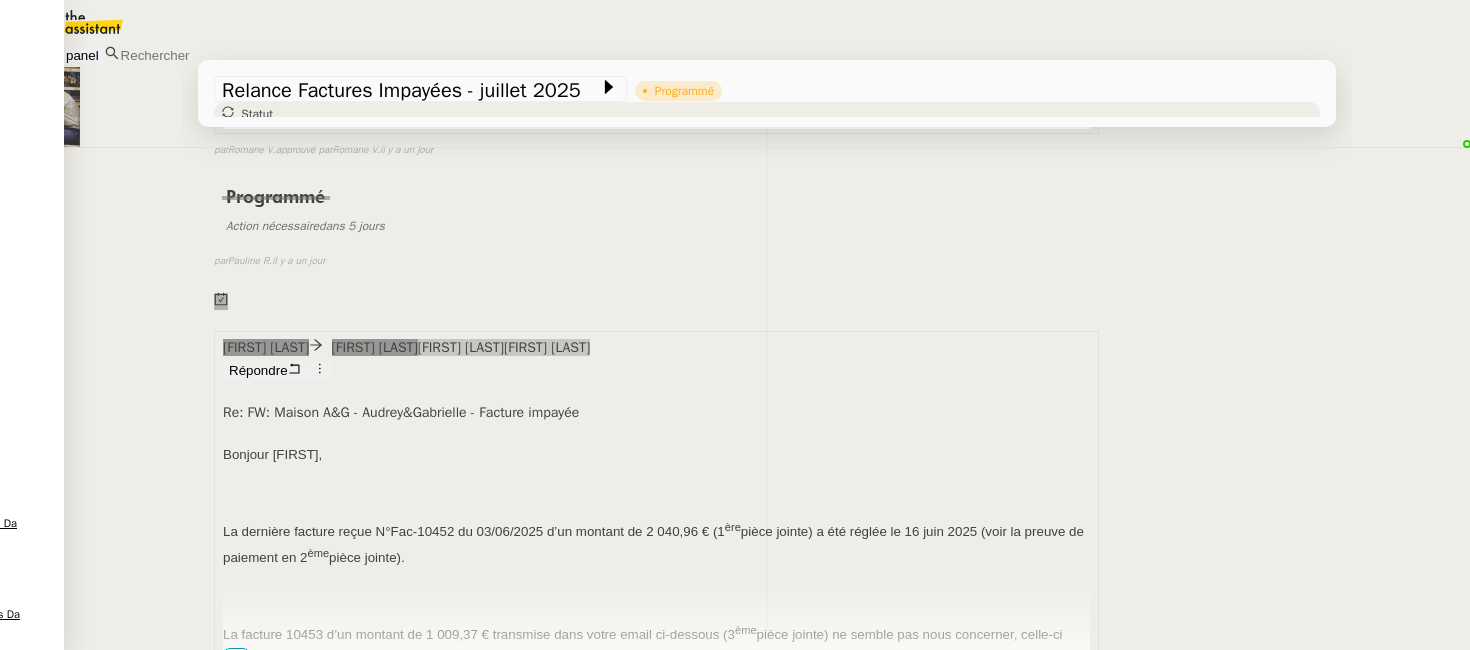 click on "•••" at bounding box center [236, 655] 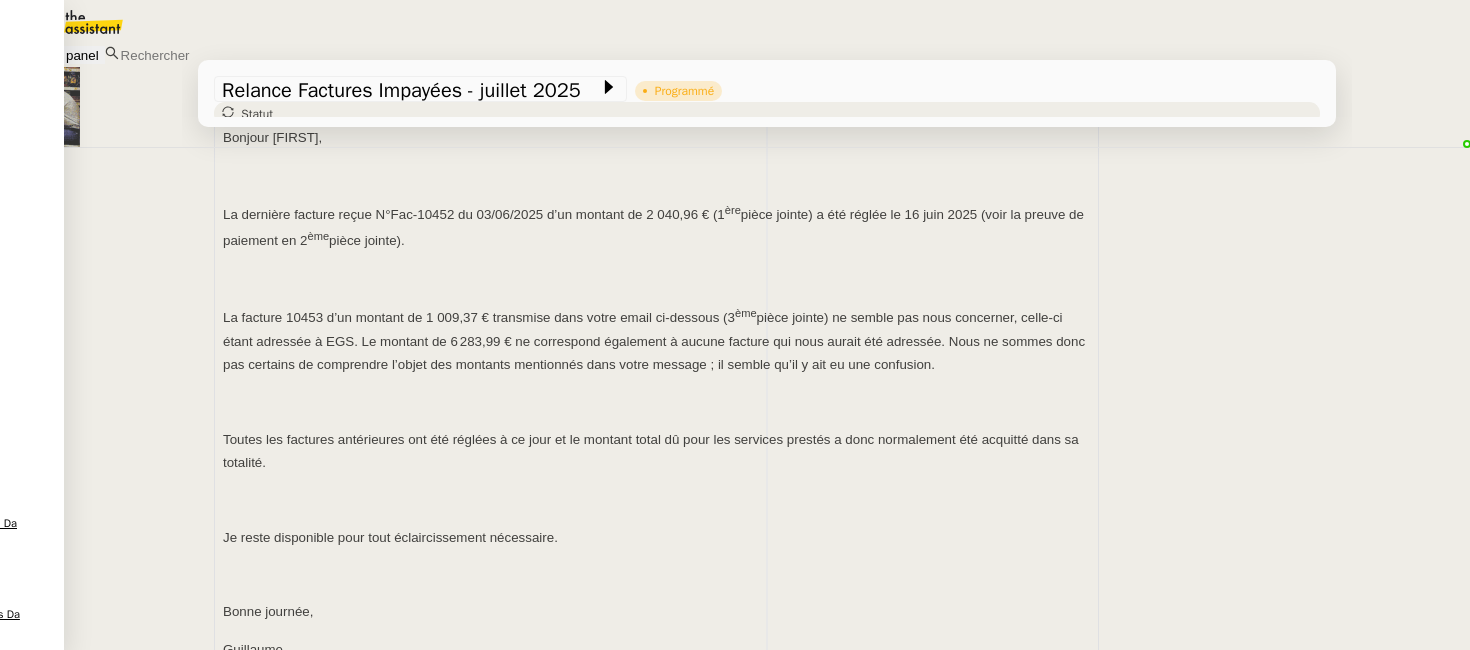 scroll, scrollTop: 2037, scrollLeft: 0, axis: vertical 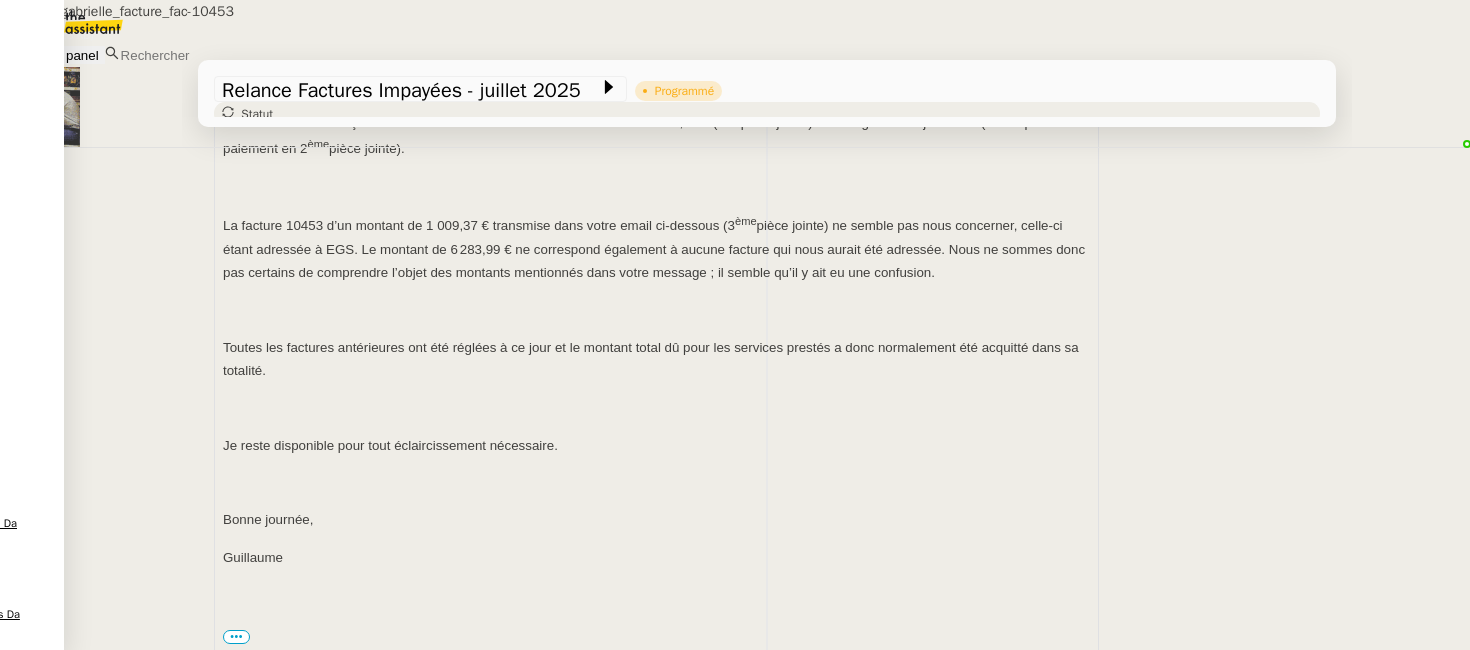 click on "audrey-et-gabrielle_facture_fac-10453 (1).pdf" at bounding box center [656, 683] 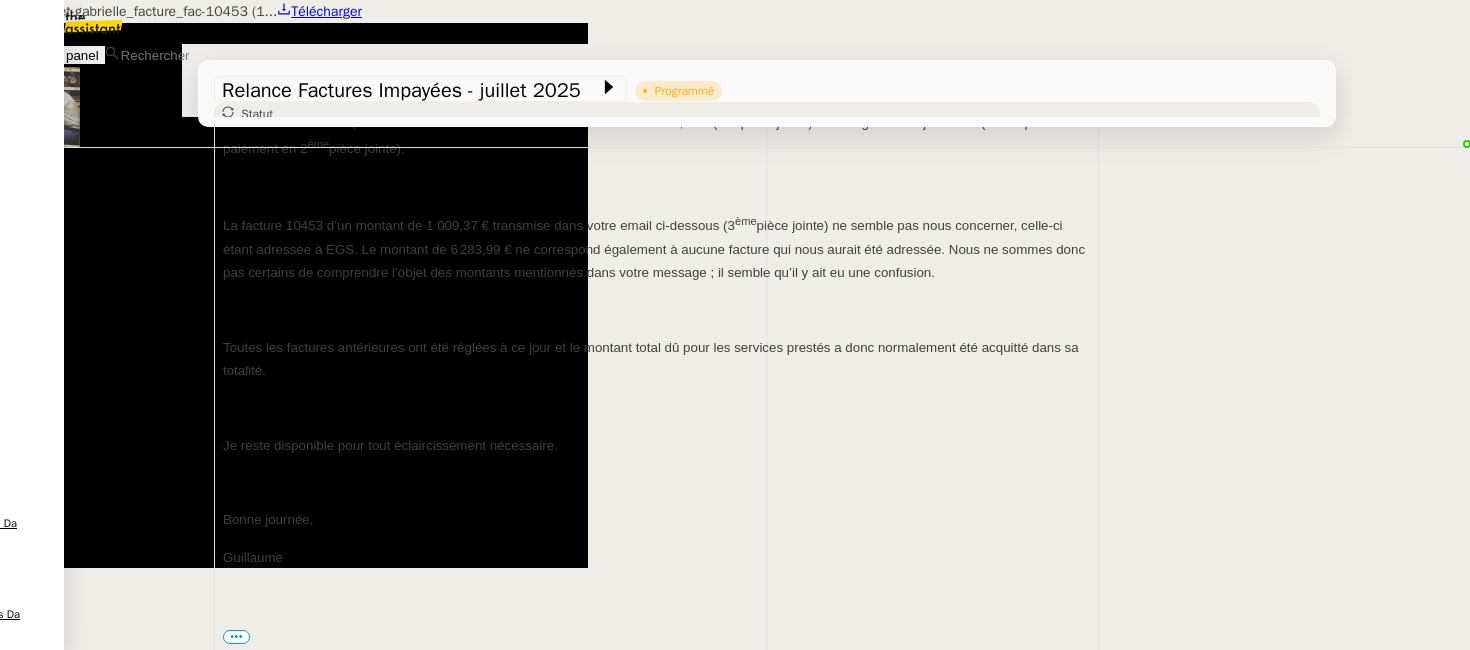 click at bounding box center [735, 0] 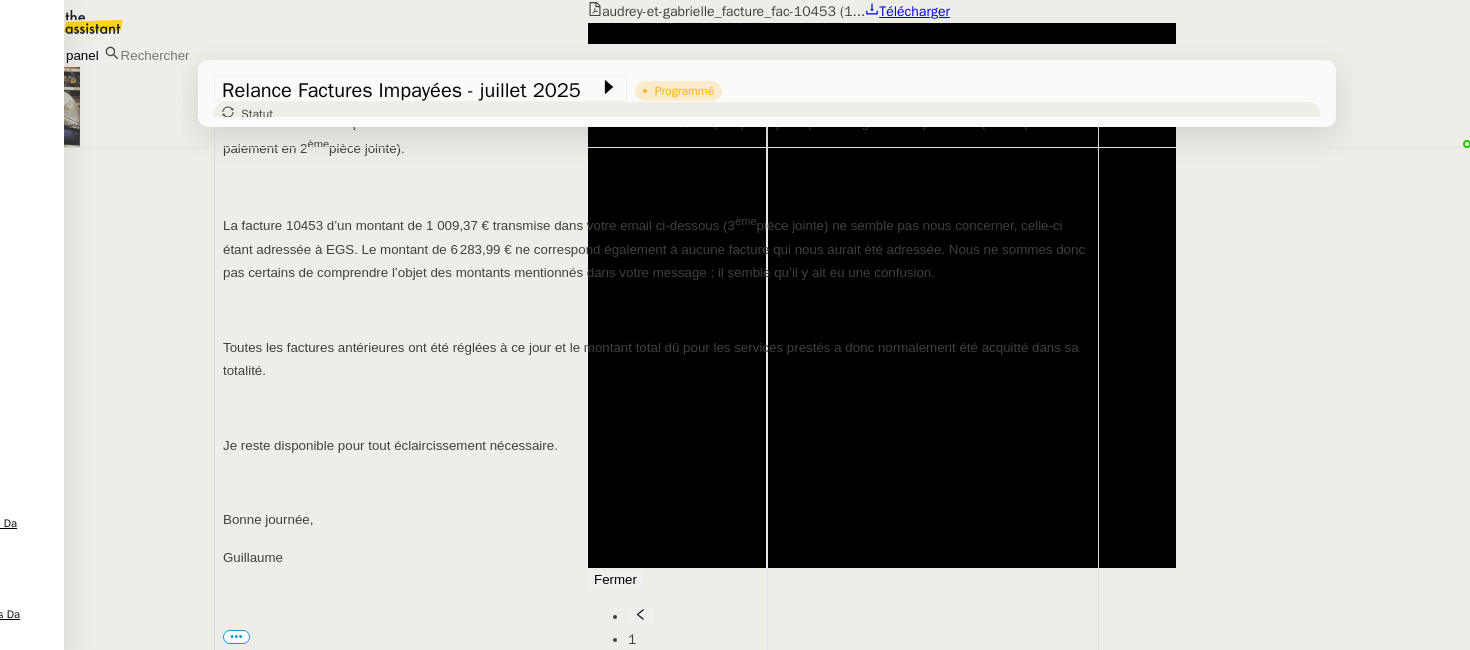 click at bounding box center [735, 0] 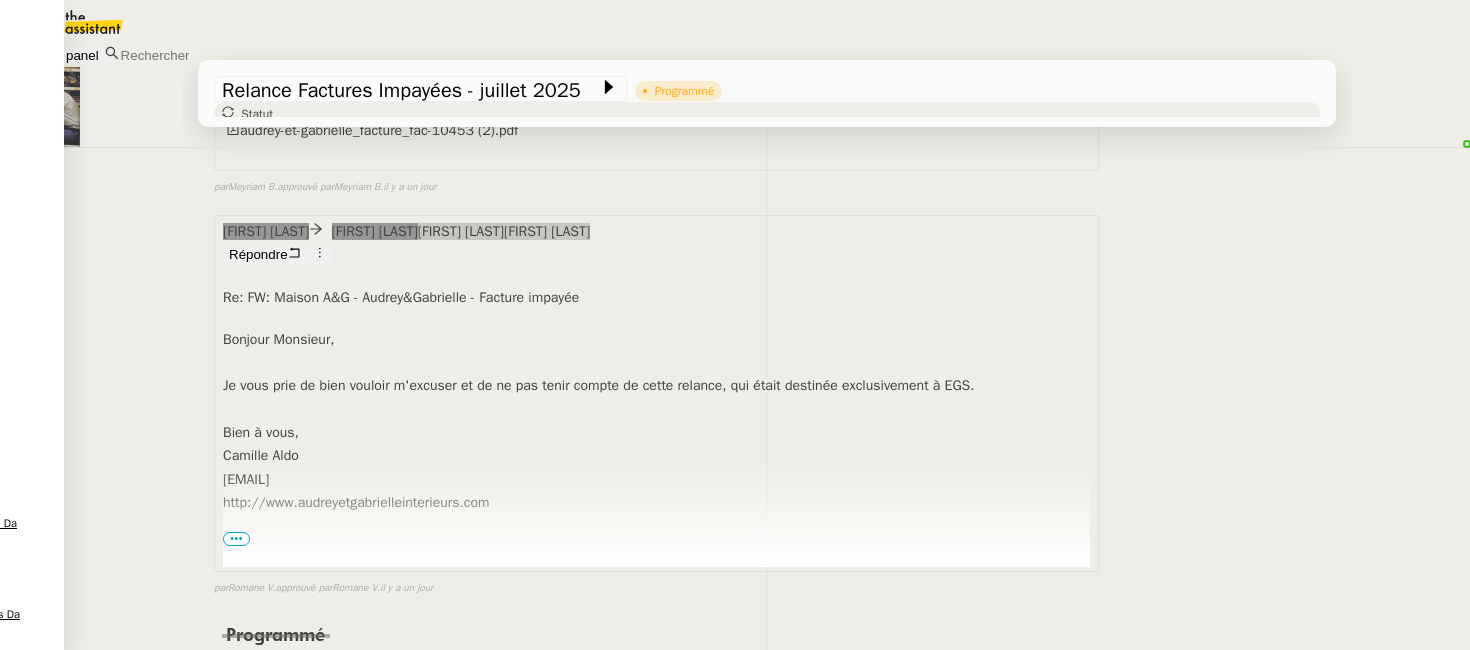 scroll, scrollTop: 1181, scrollLeft: 0, axis: vertical 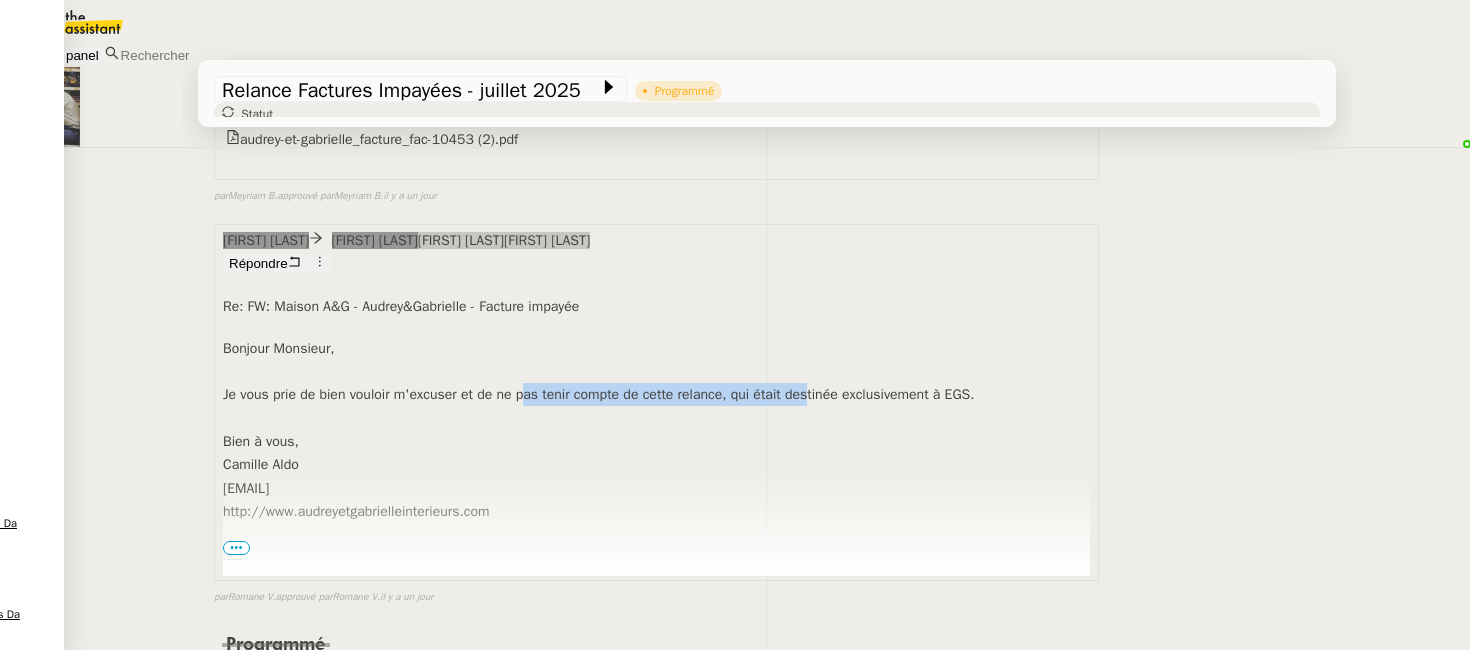 drag, startPoint x: 565, startPoint y: 279, endPoint x: 820, endPoint y: 275, distance: 255.03137 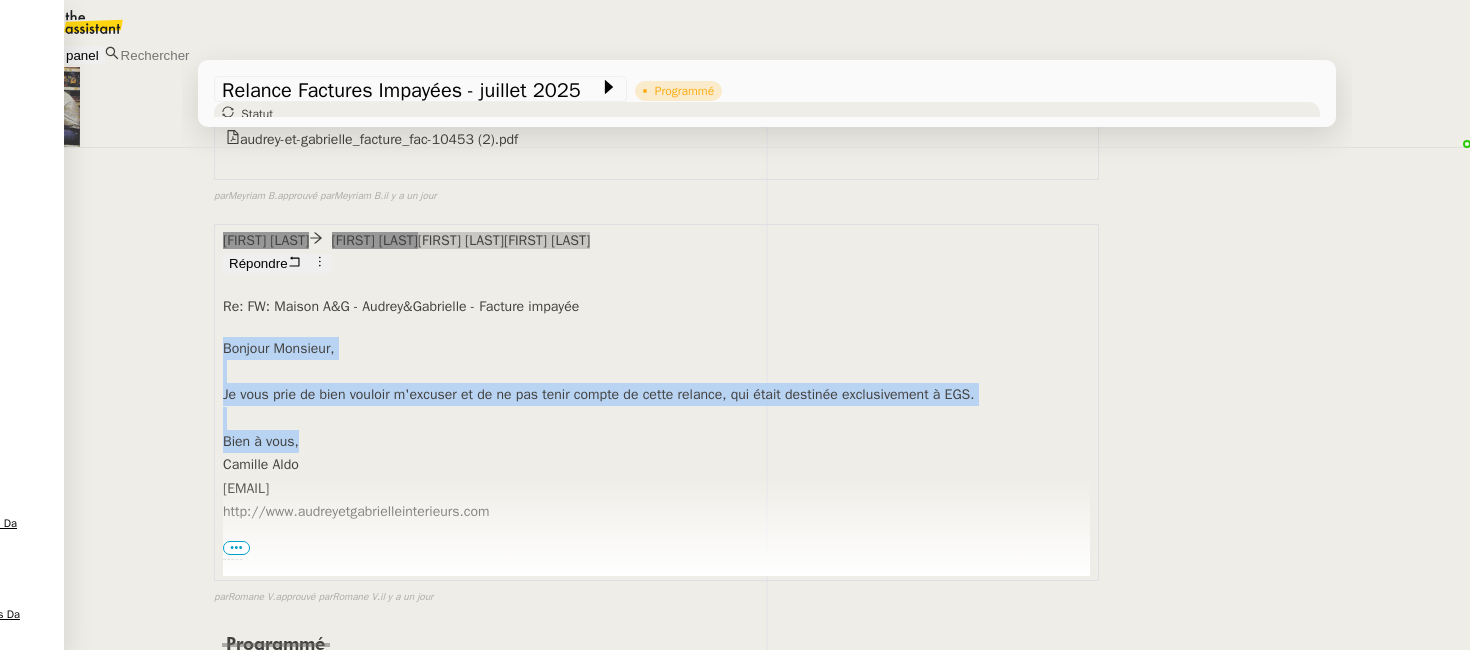 drag, startPoint x: 382, startPoint y: 326, endPoint x: 283, endPoint y: 231, distance: 137.20787 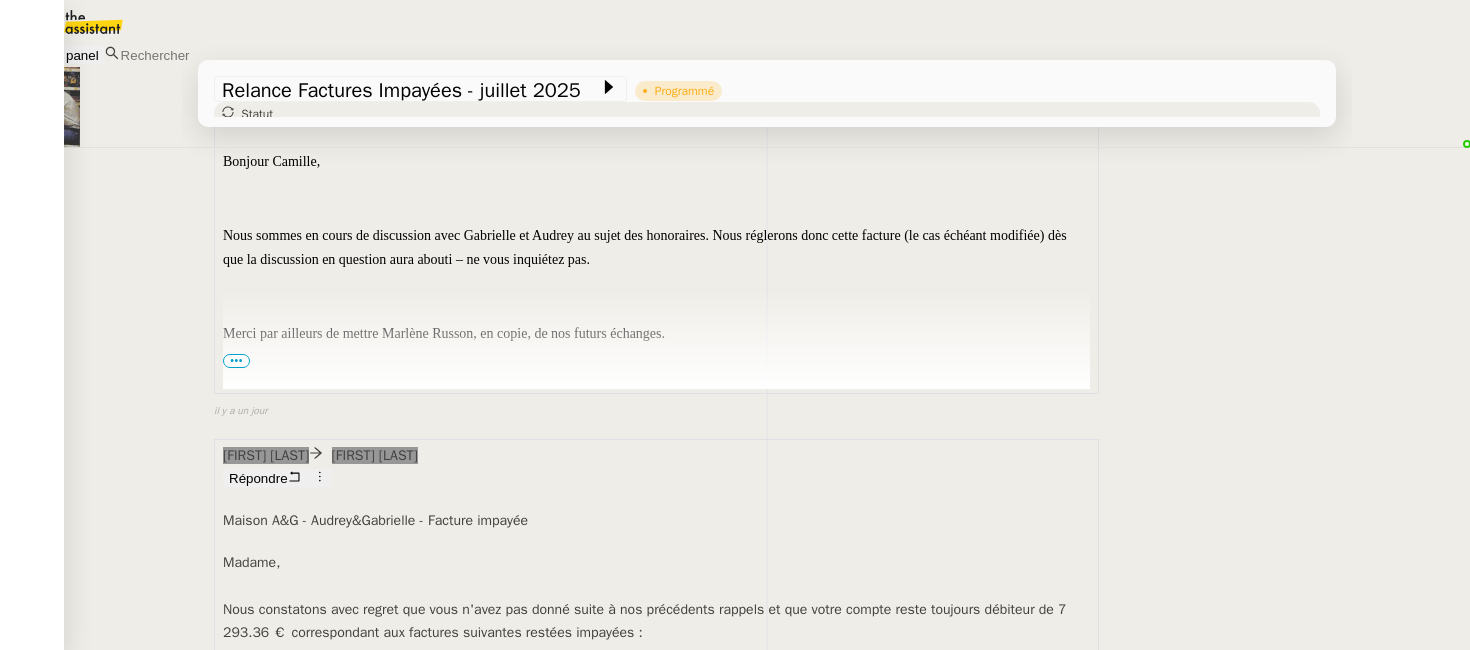 scroll, scrollTop: 4136, scrollLeft: 0, axis: vertical 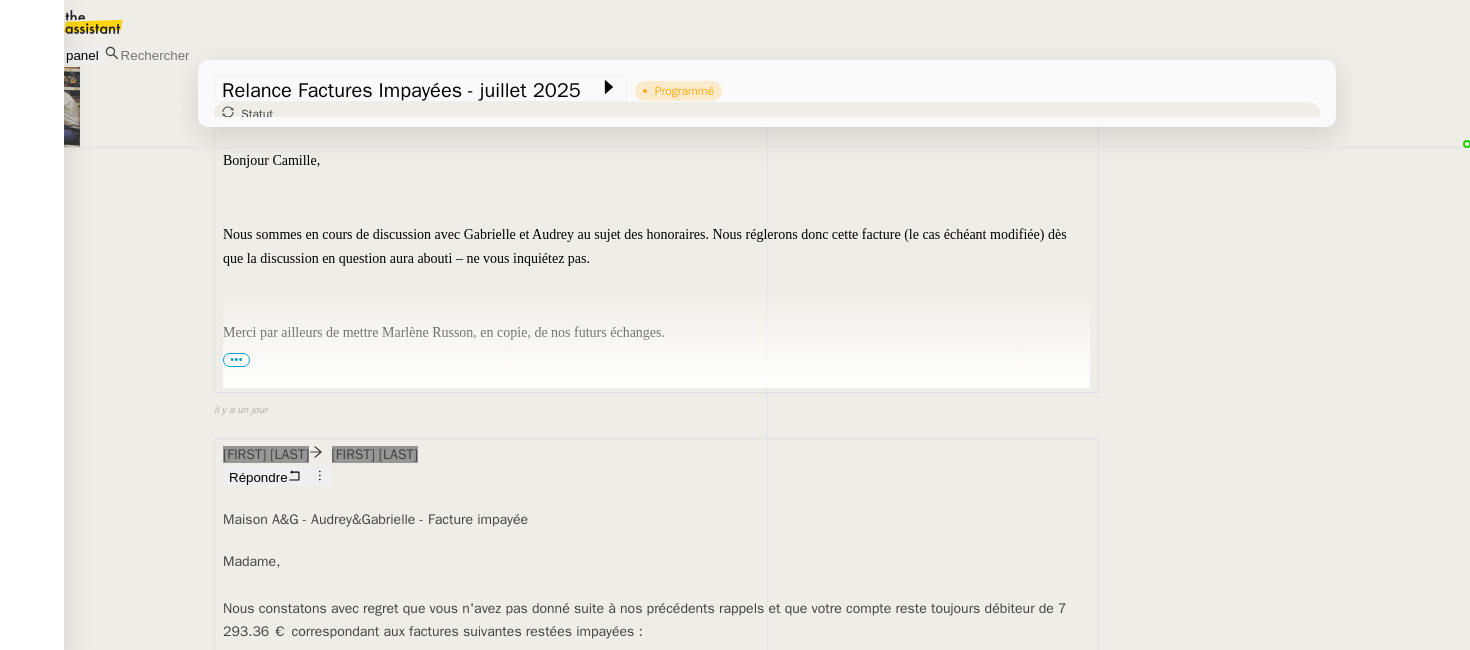 click on "Avec mes remerciements," at bounding box center [656, 846] 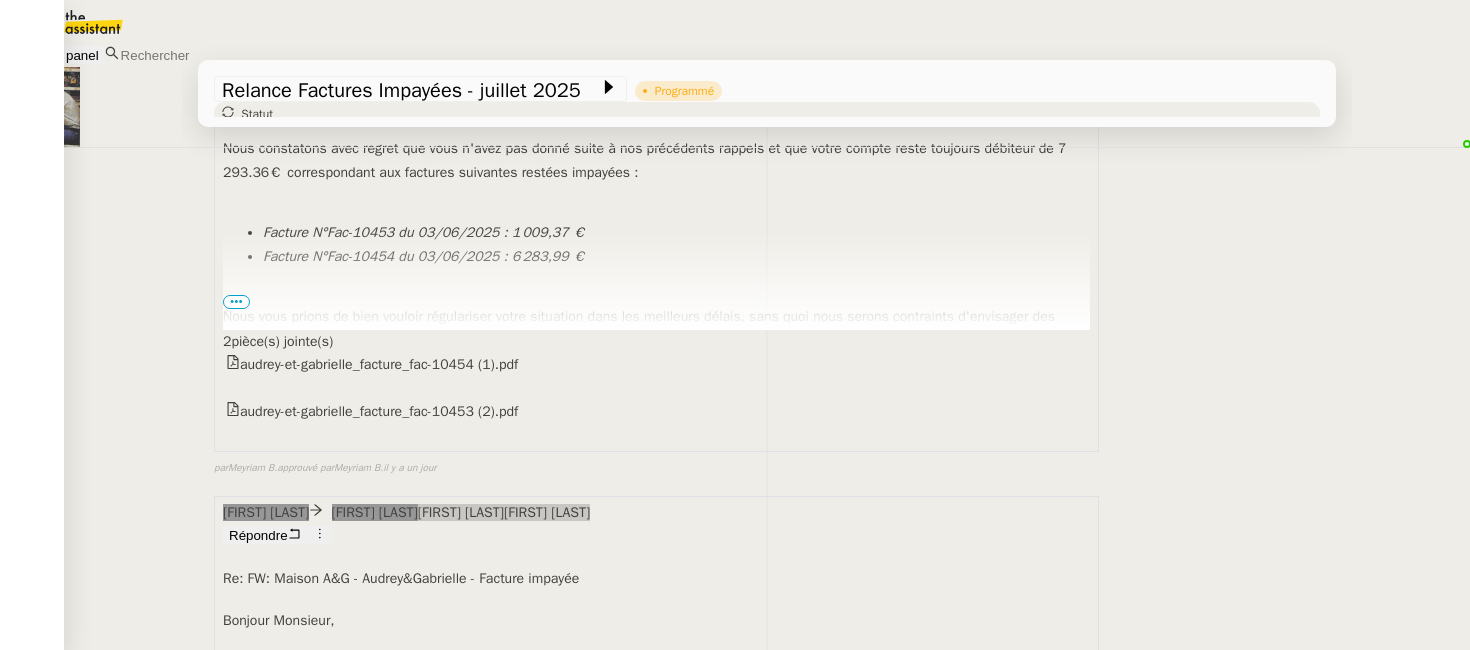 scroll, scrollTop: 892, scrollLeft: 0, axis: vertical 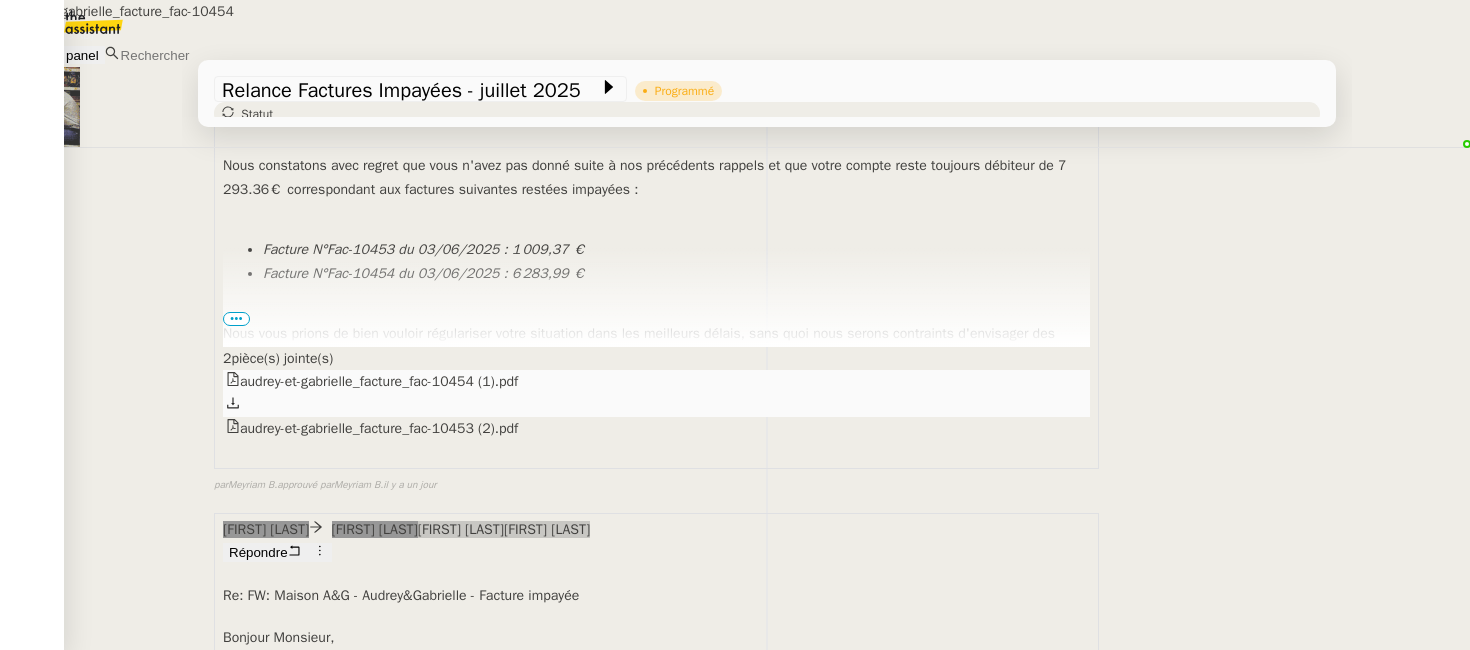 click on "audrey-et-gabrielle_facture_fac-10454 (1).pdf" at bounding box center [656, 381] 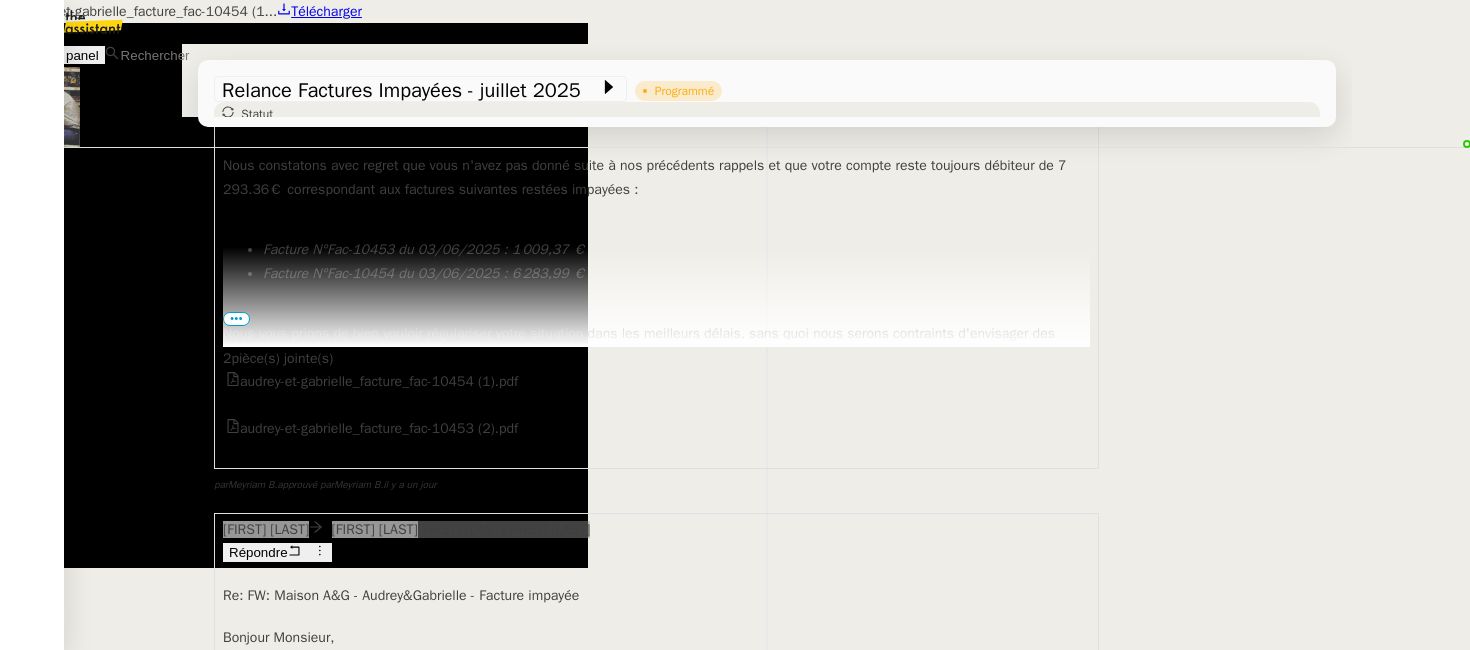 click at bounding box center (735, 0) 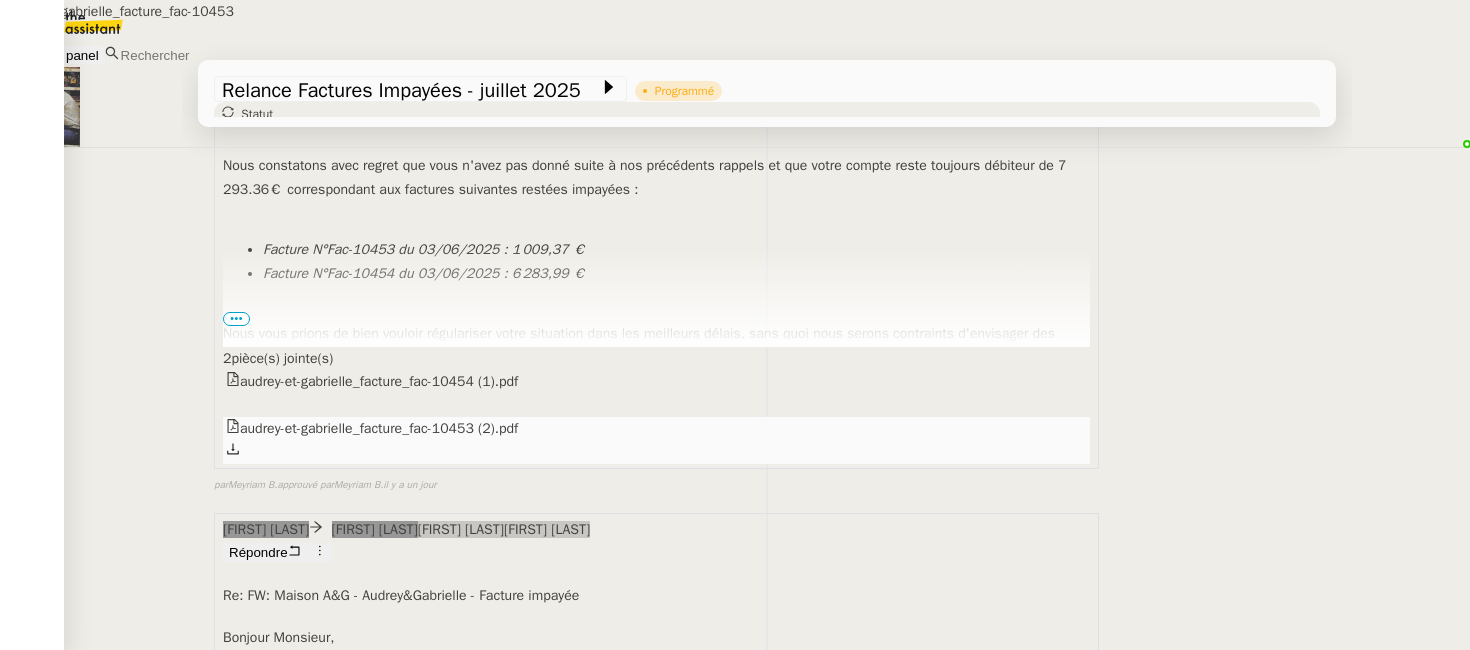 click on "audrey-et-gabrielle_facture_fac-10453 (2).pdf" at bounding box center (656, 381) 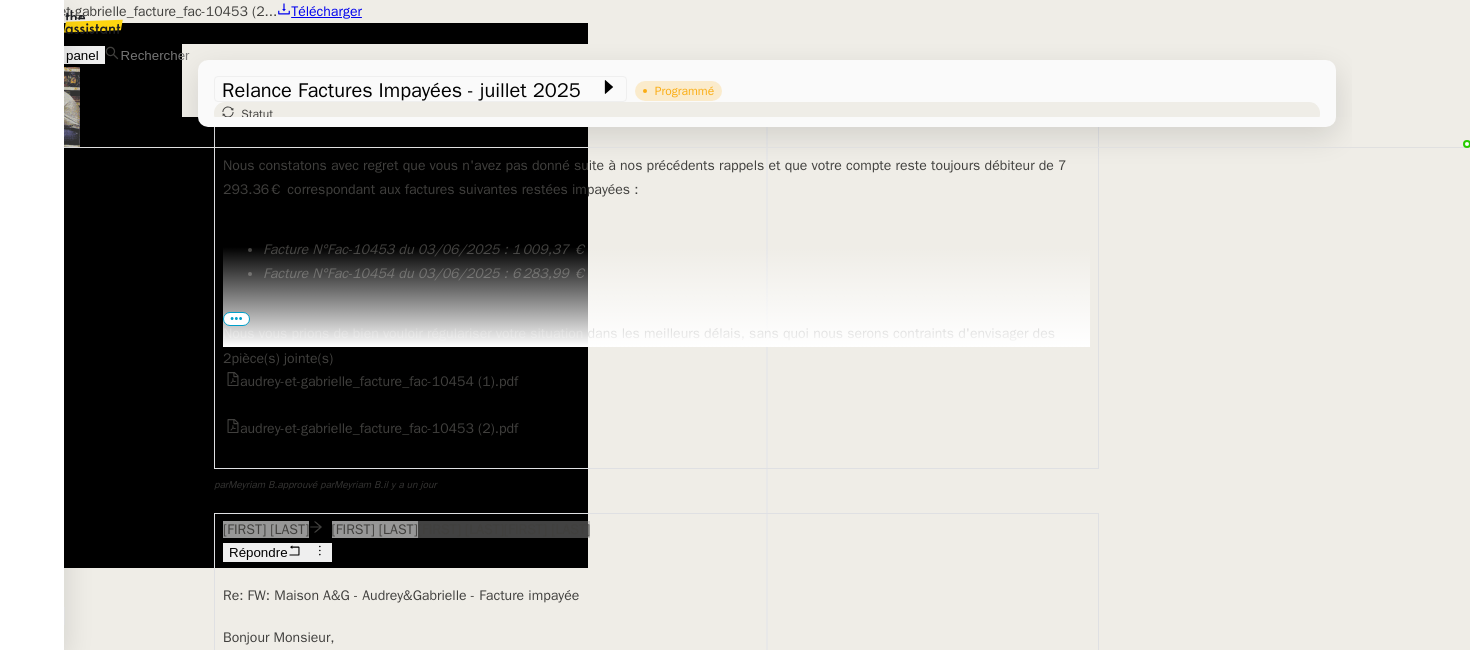 click at bounding box center (735, 0) 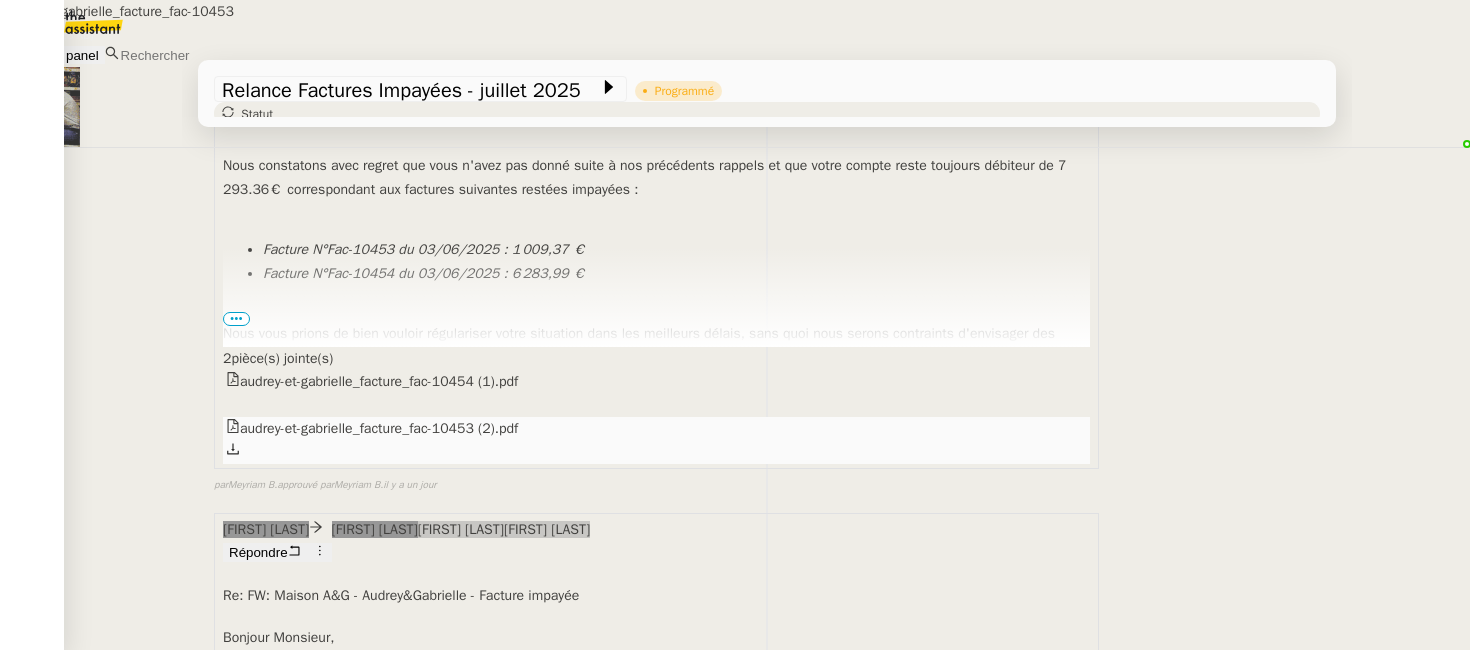 click on "audrey-et-gabrielle_facture_fac-10453 (2).pdf" at bounding box center [656, 381] 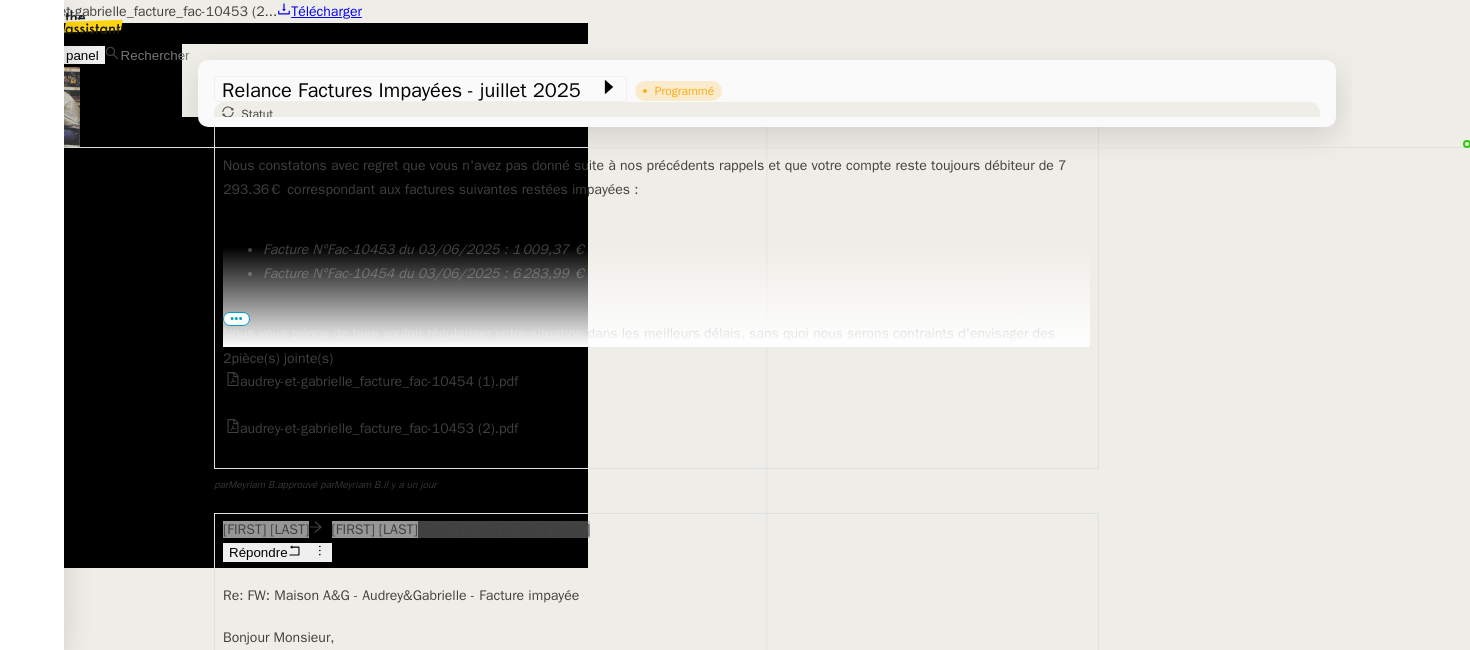 click at bounding box center [735, 0] 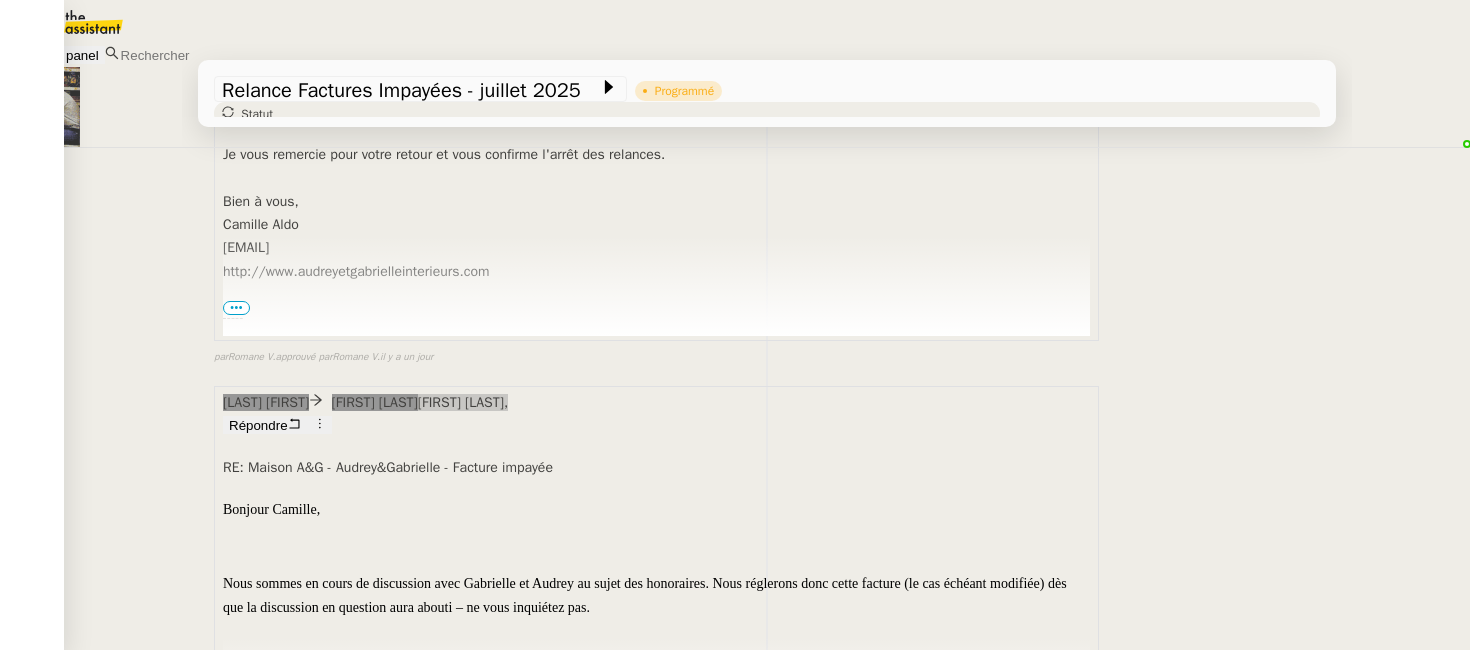 scroll, scrollTop: 4231, scrollLeft: 0, axis: vertical 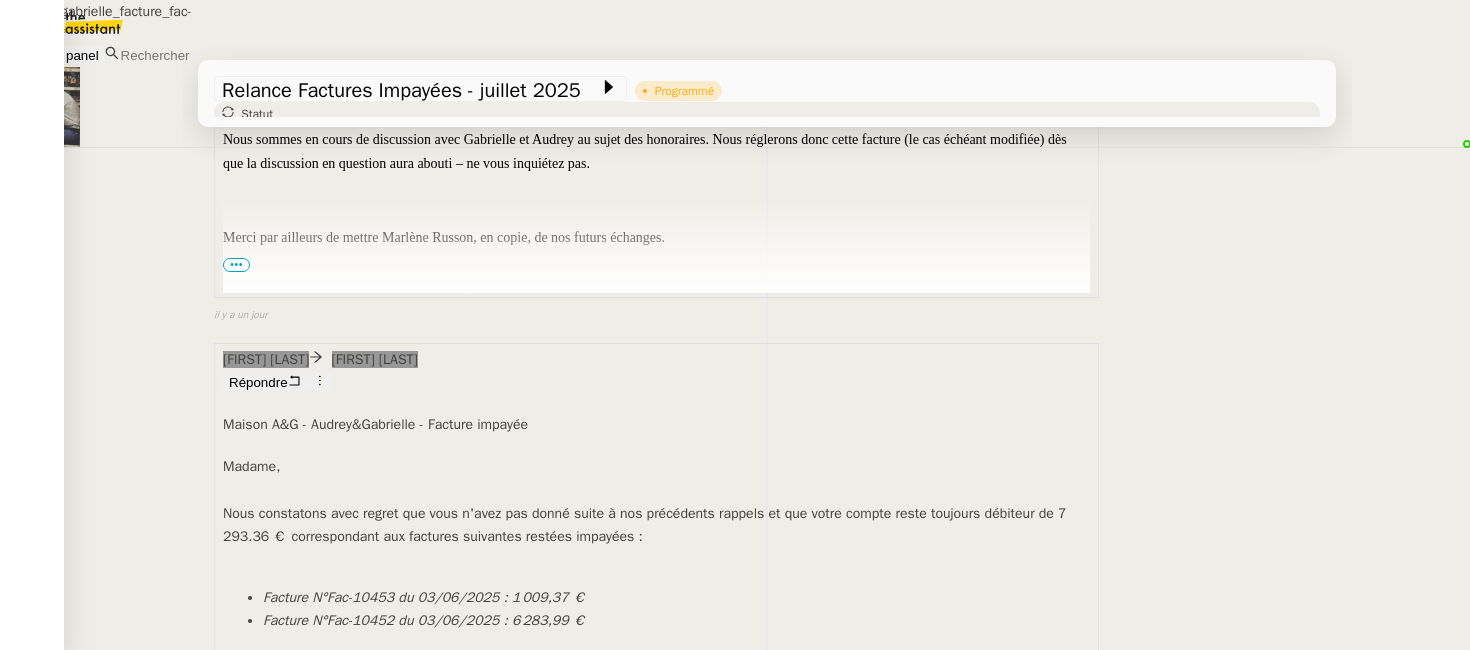 click on "audrey-et-gabrielle_facture_fac-10452.pdf" at bounding box center (656, 867) 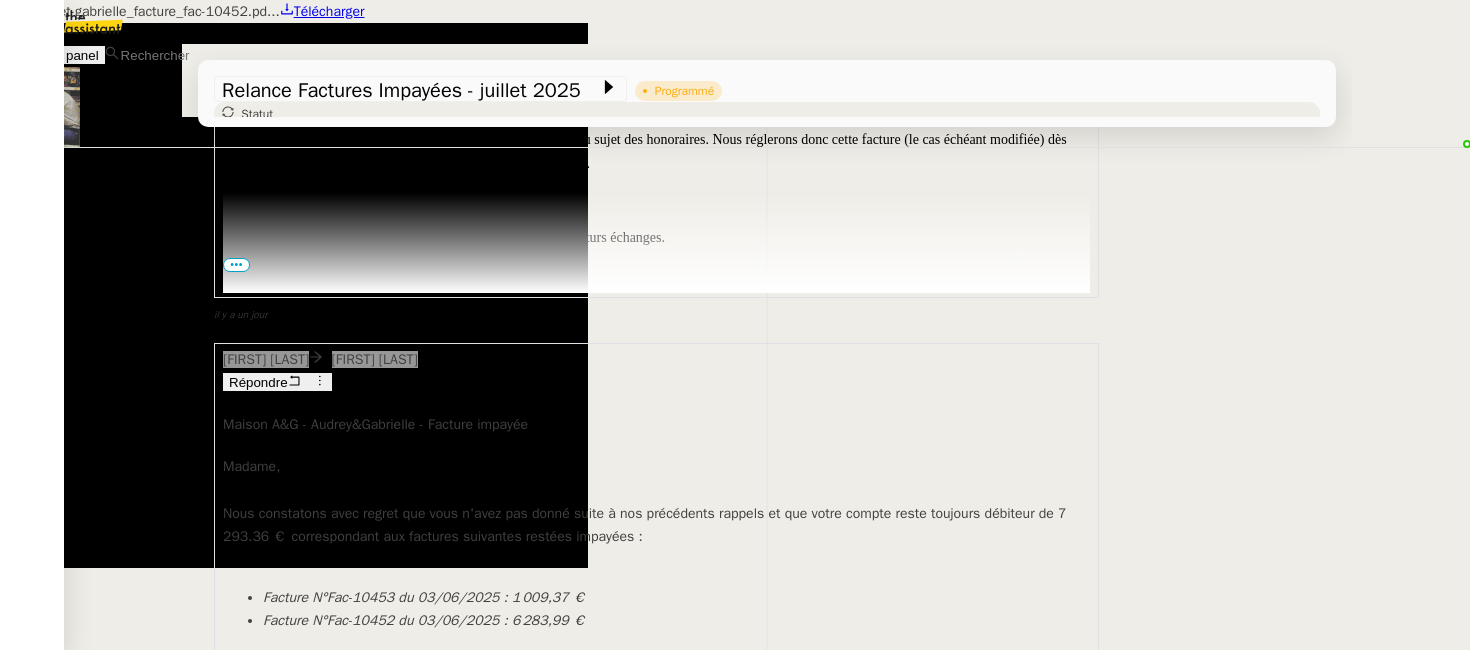click at bounding box center (735, 0) 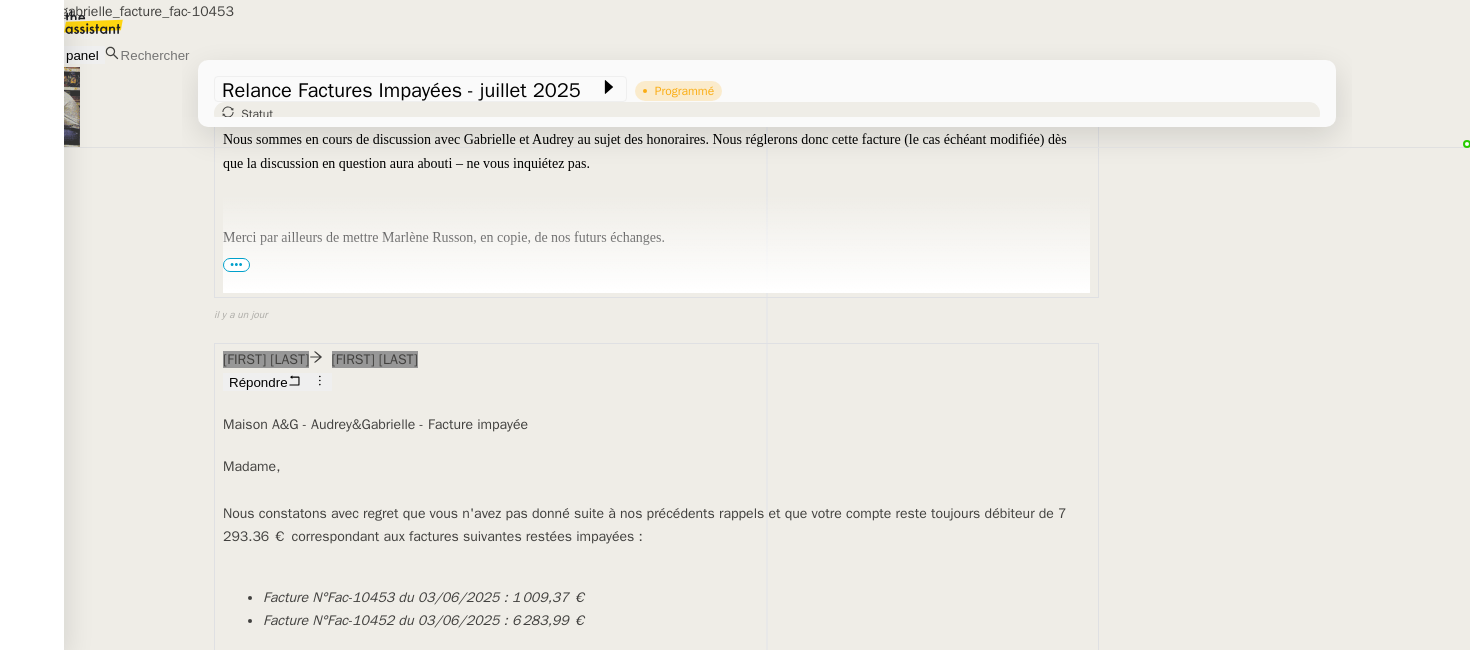 click on "audrey-et-gabrielle_facture_fac-10453 (1).pdf" at bounding box center (656, 867) 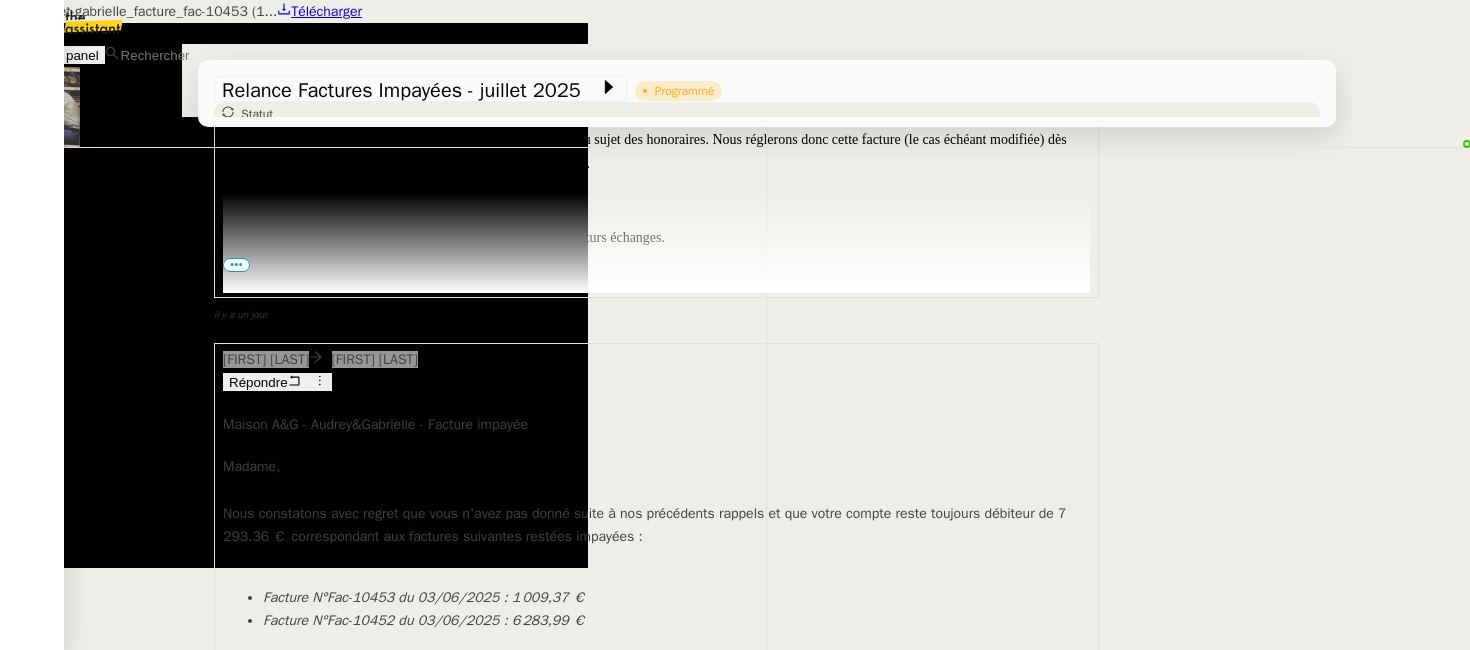 click at bounding box center [735, 0] 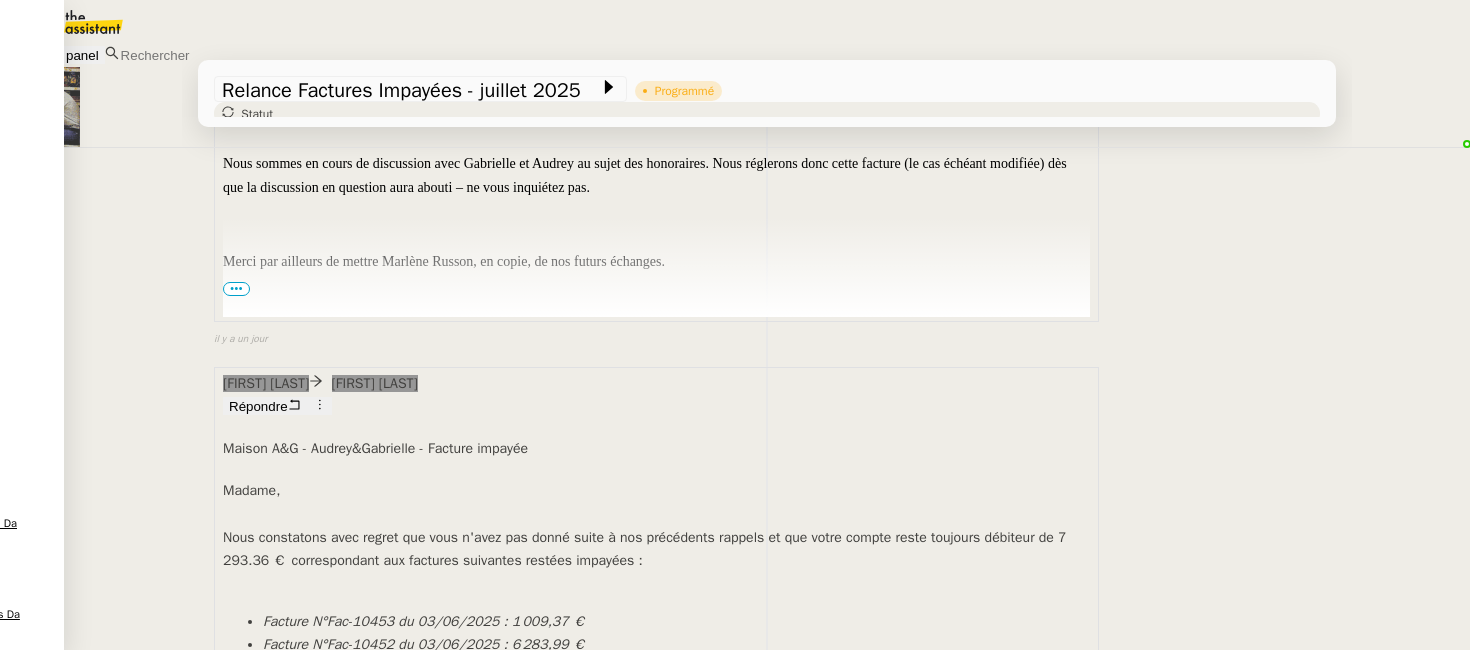 scroll, scrollTop: 4241, scrollLeft: 0, axis: vertical 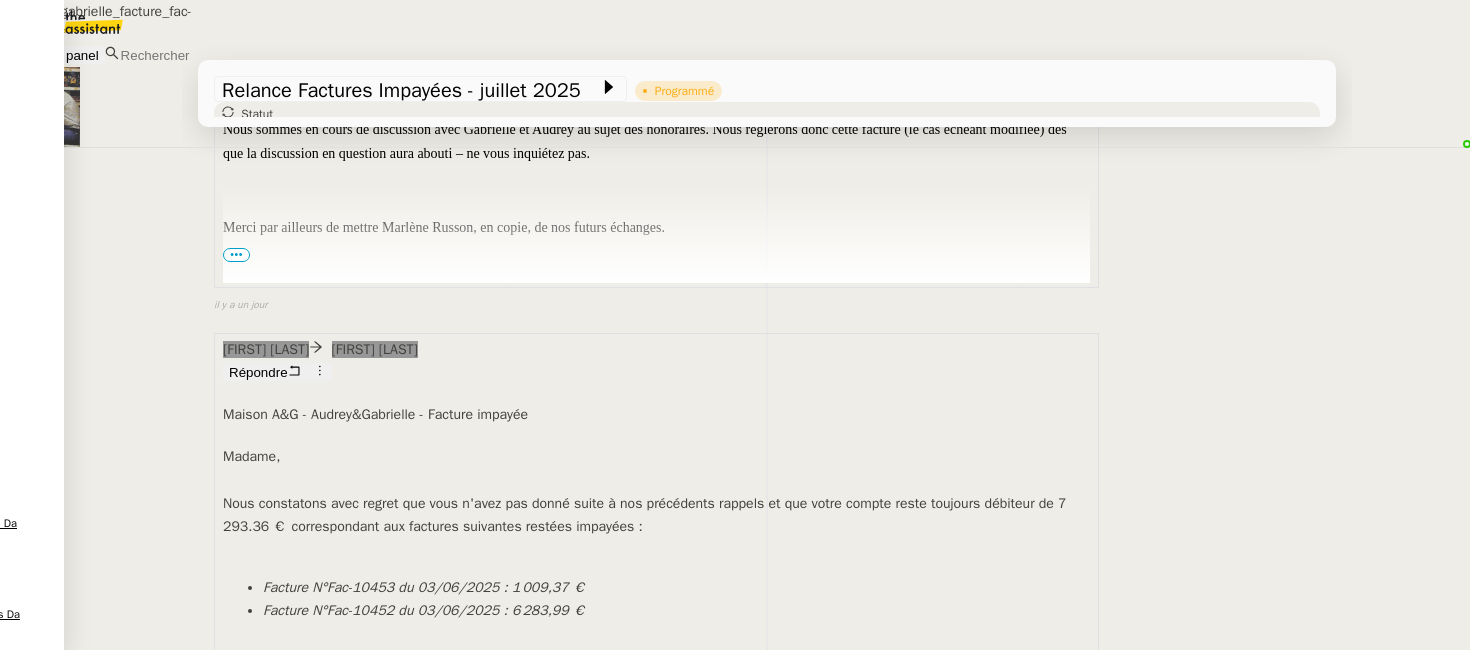 click on "audrey-et-gabrielle_facture_fac-10452.pdf" at bounding box center (656, 857) 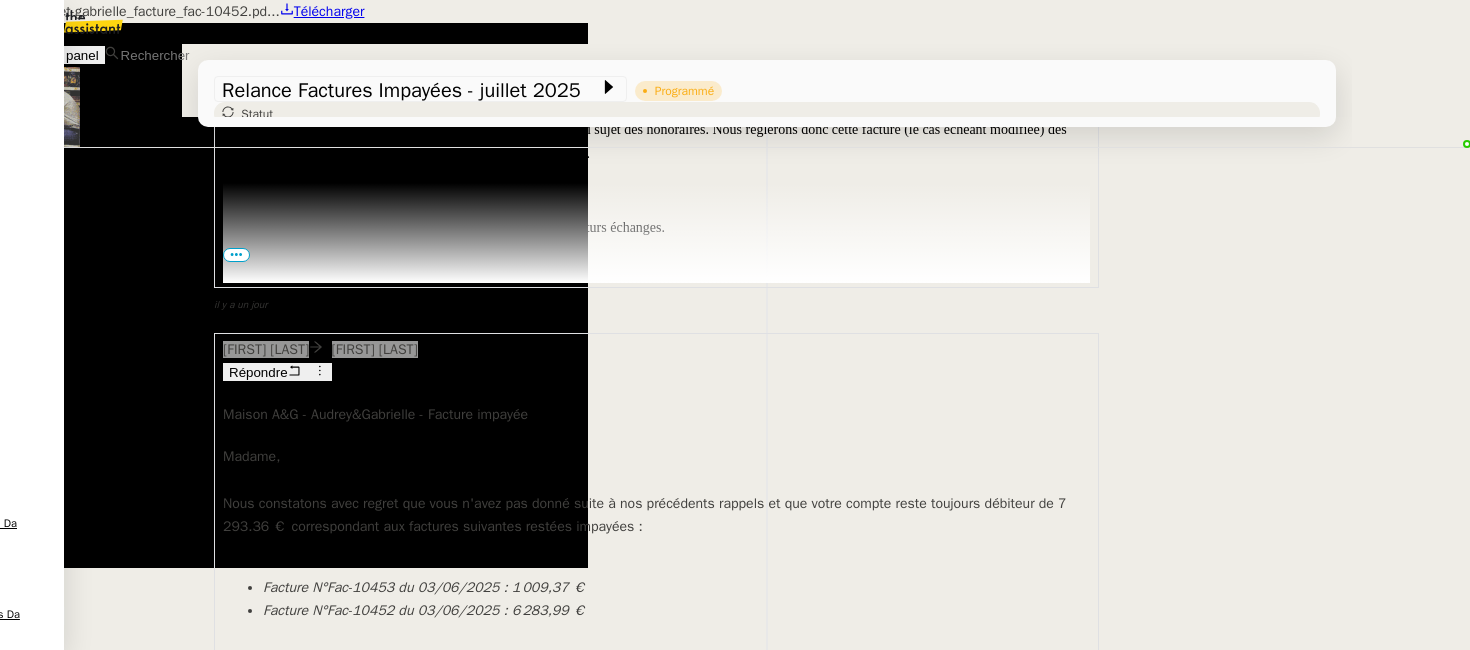 click at bounding box center [735, 0] 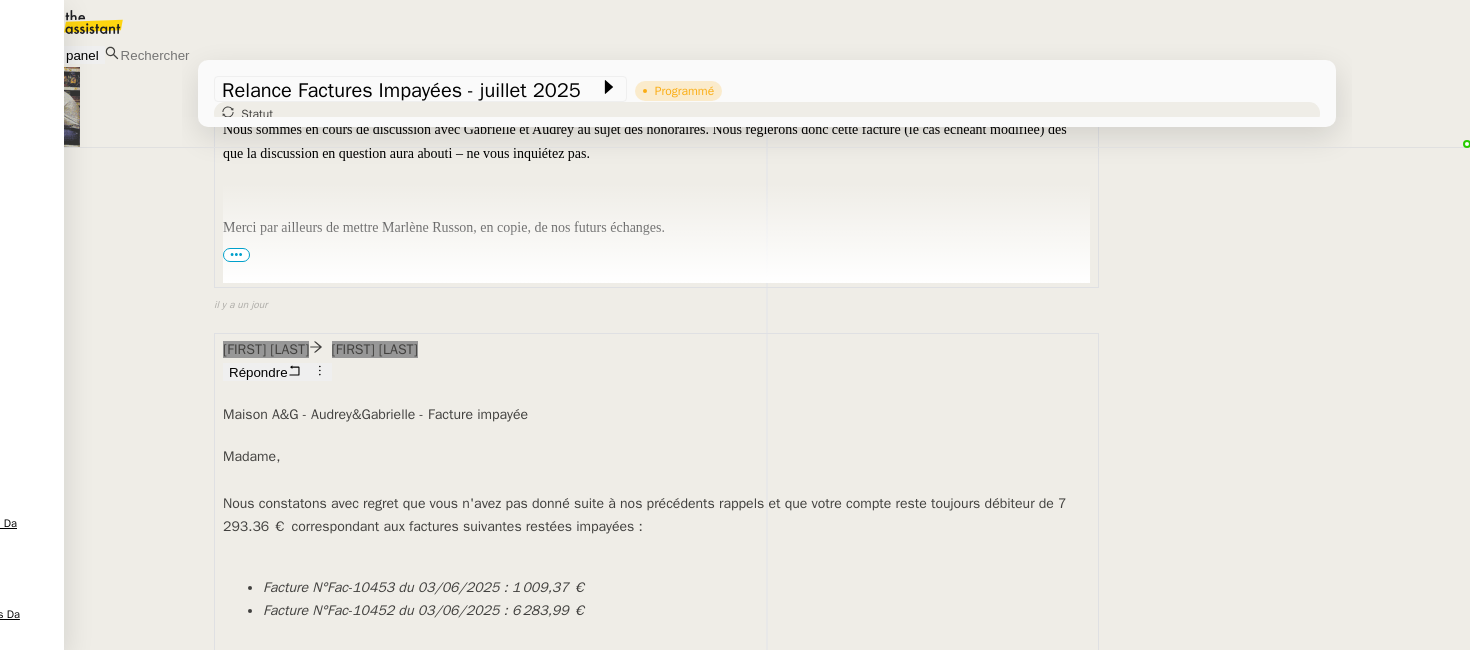 click on "audrey-et-gabrielle_facture_fac-10453 (1).pdf" at bounding box center (656, 857) 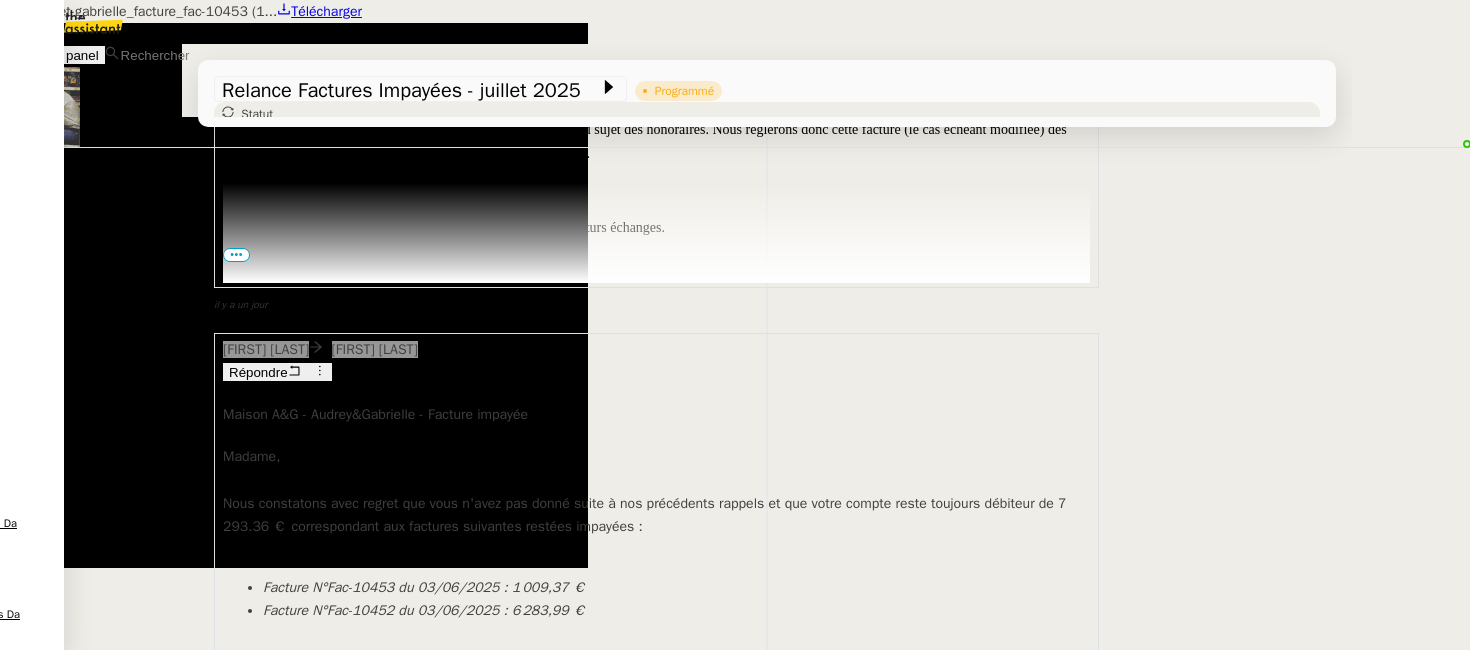 click at bounding box center (735, 0) 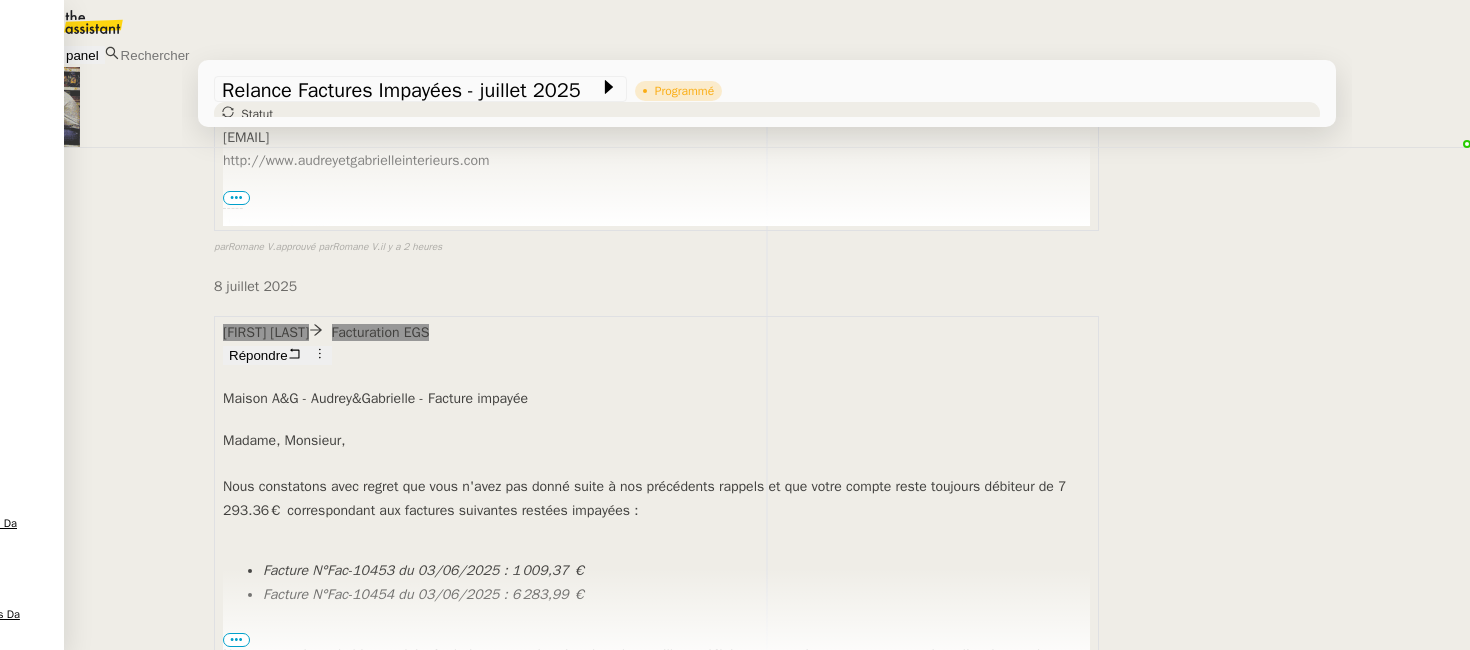 scroll, scrollTop: 826, scrollLeft: 0, axis: vertical 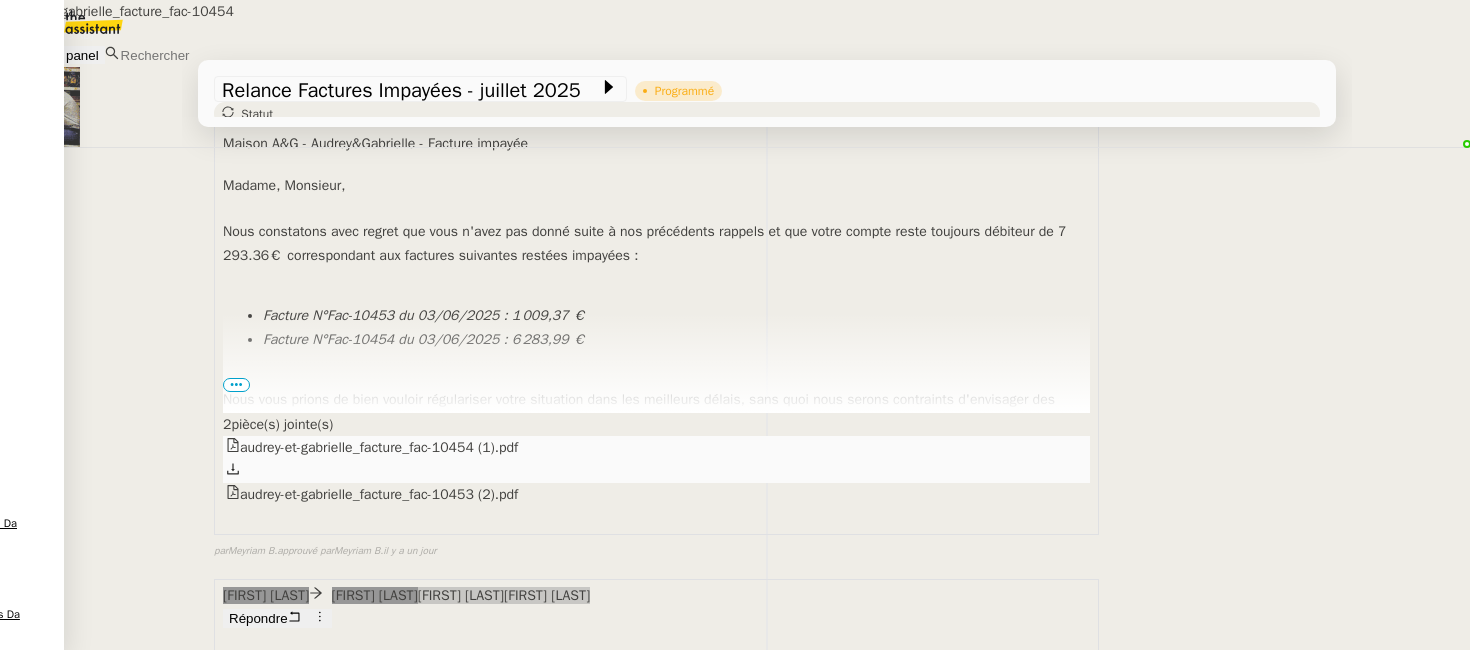click on "audrey-et-gabrielle_facture_fac-10454 (1).pdf" at bounding box center (656, 447) 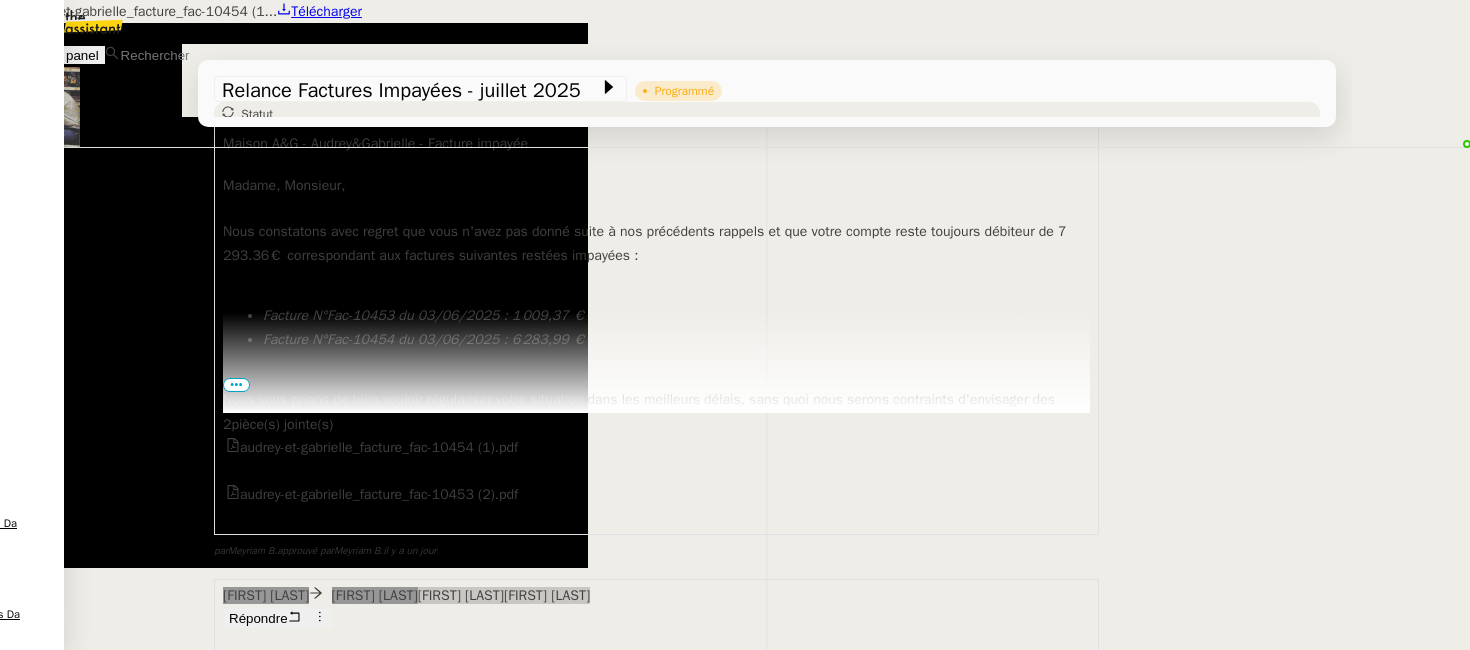 click at bounding box center (735, 0) 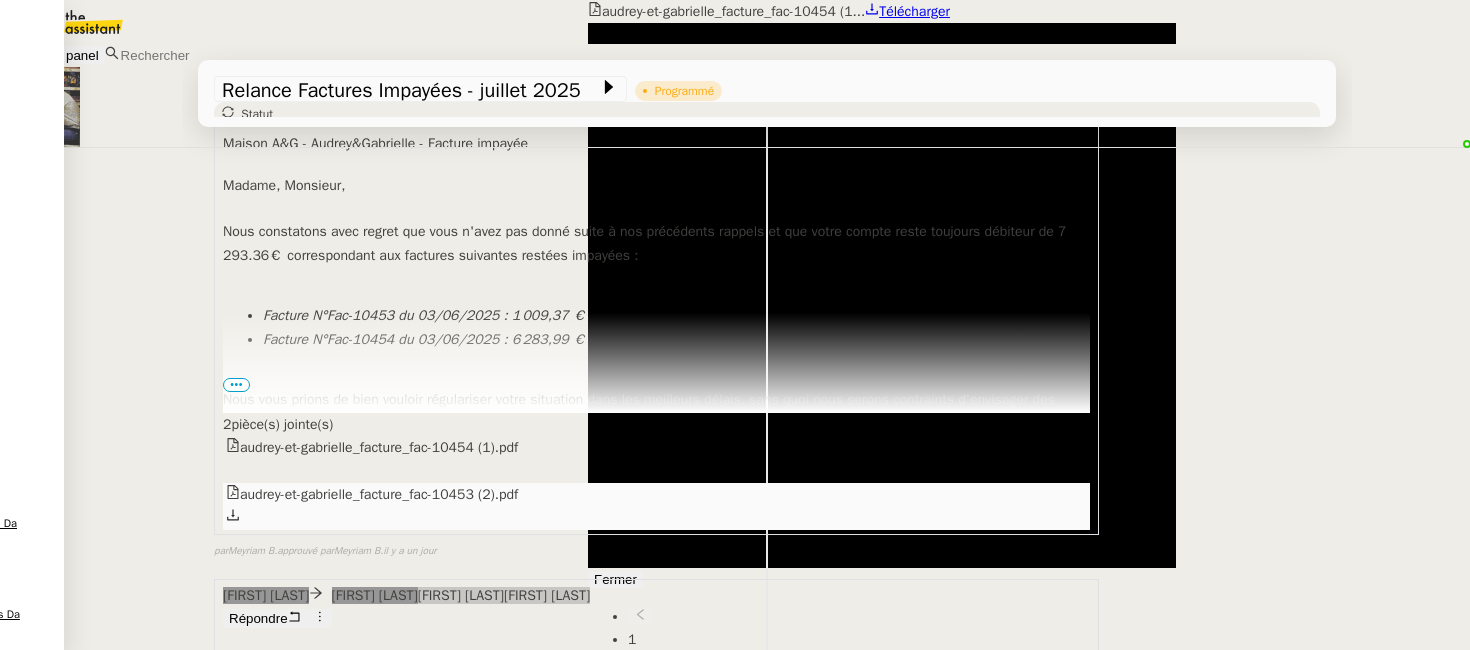 click on "audrey-et-gabrielle_facture_fac-10453 (2).pdf" at bounding box center [656, 447] 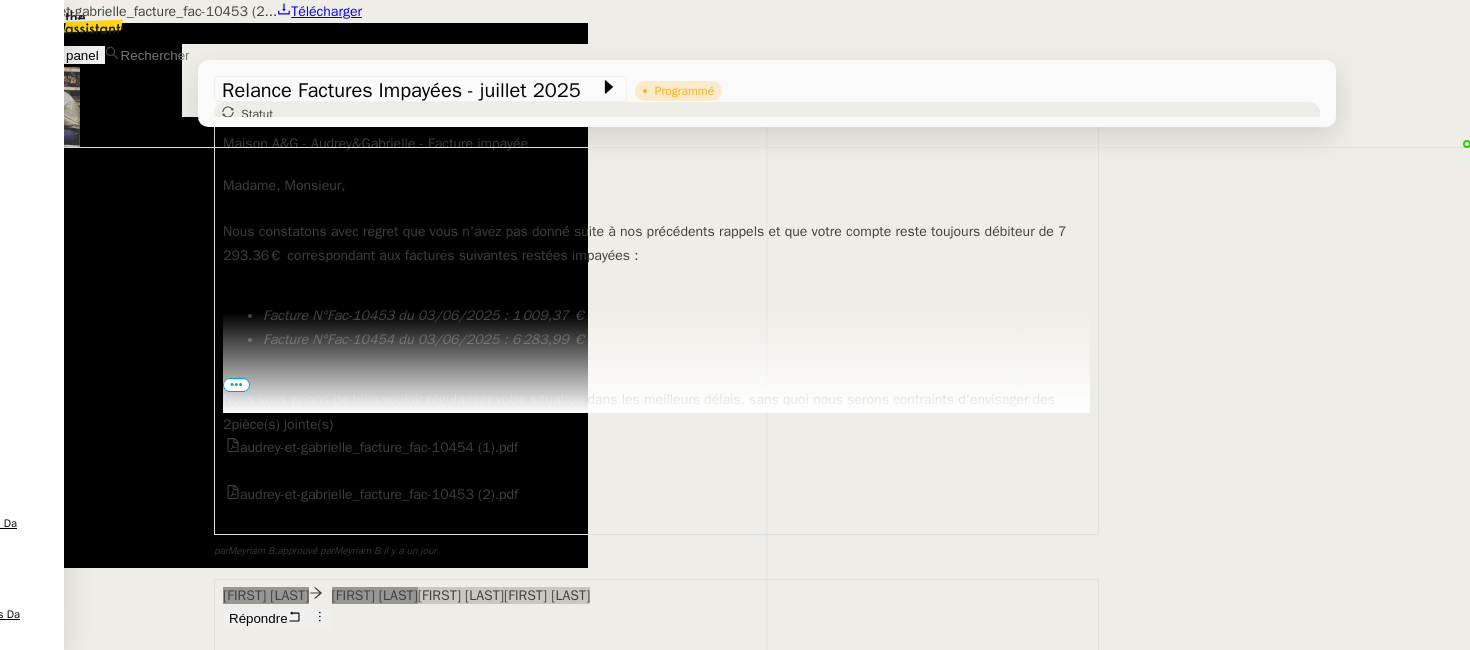 click at bounding box center (735, 0) 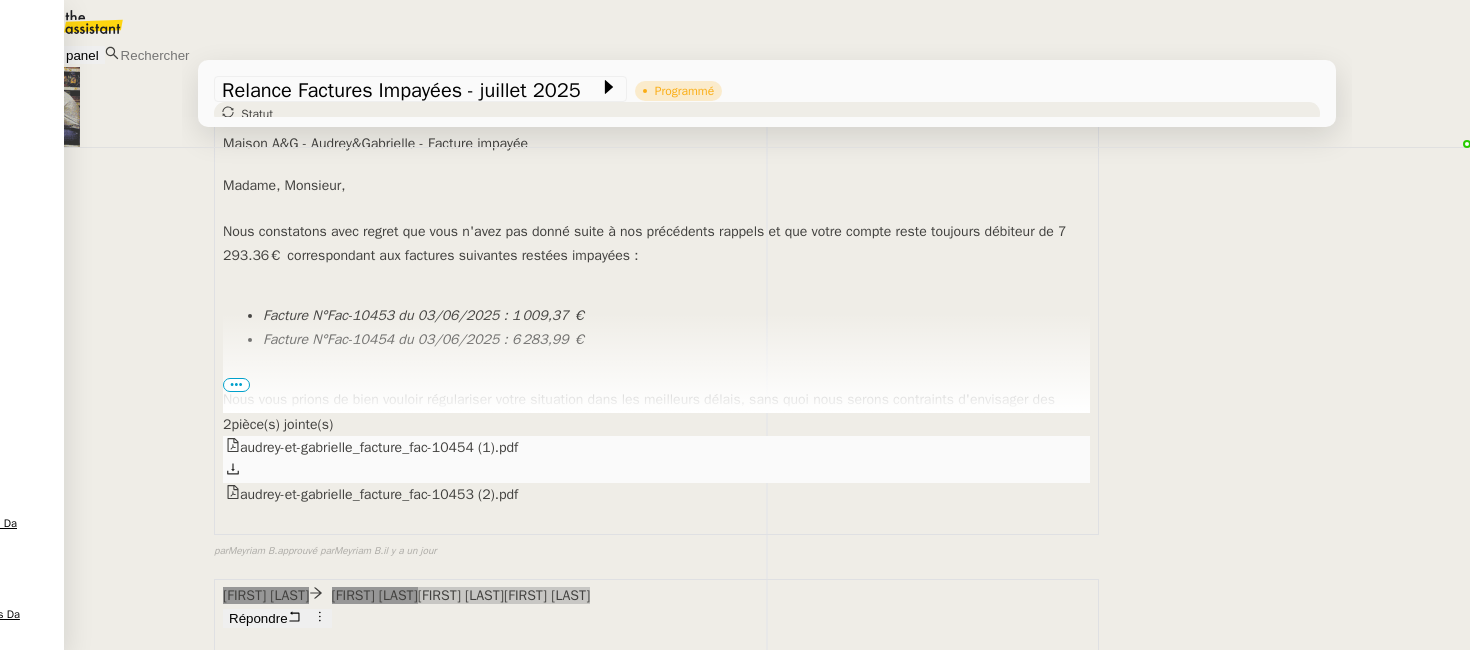 click on "audrey-et-gabrielle_facture_fac-10454 (1).pdf" at bounding box center [656, 447] 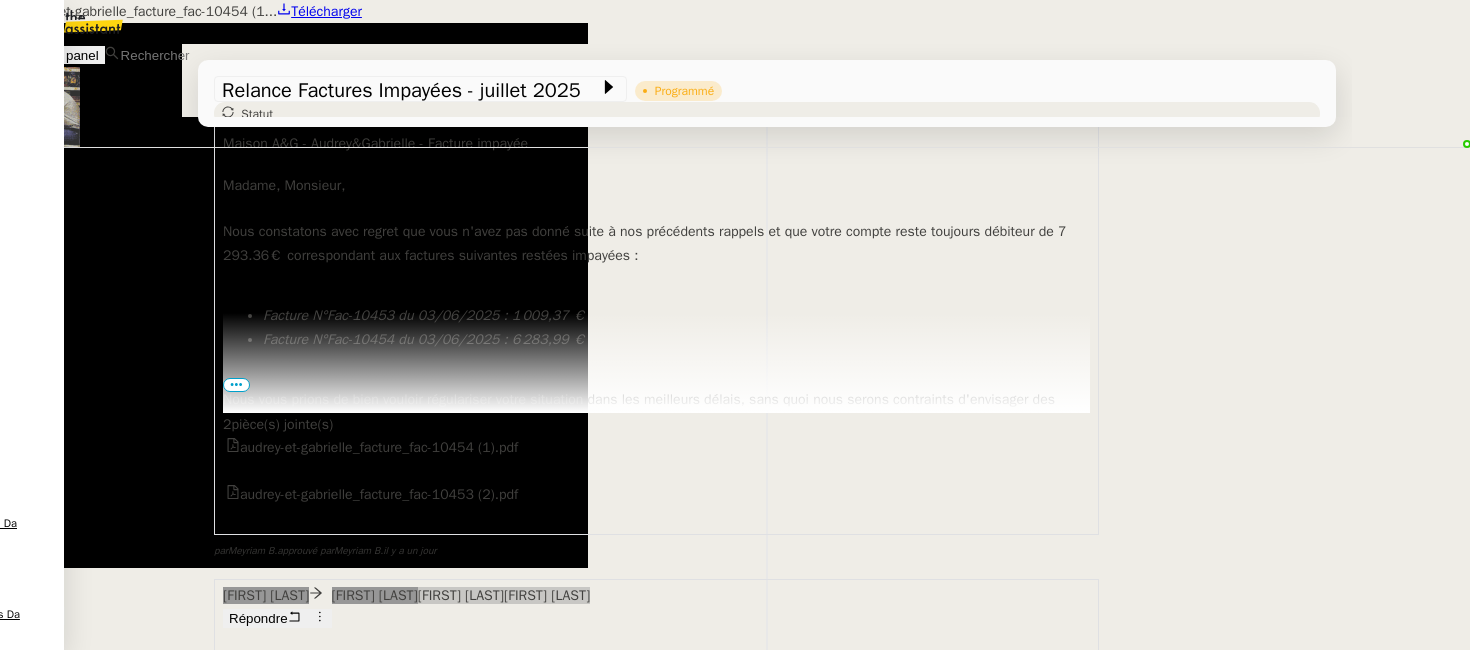 click at bounding box center (735, 0) 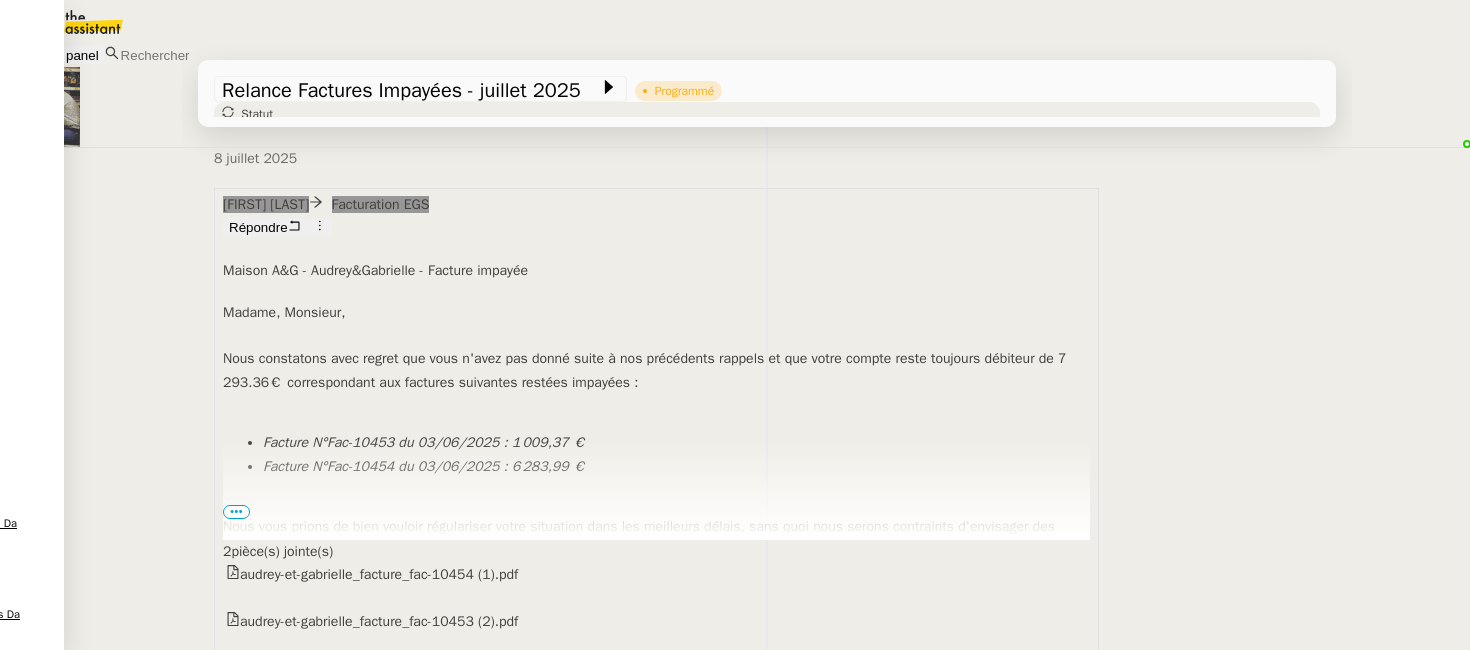 scroll, scrollTop: 0, scrollLeft: 0, axis: both 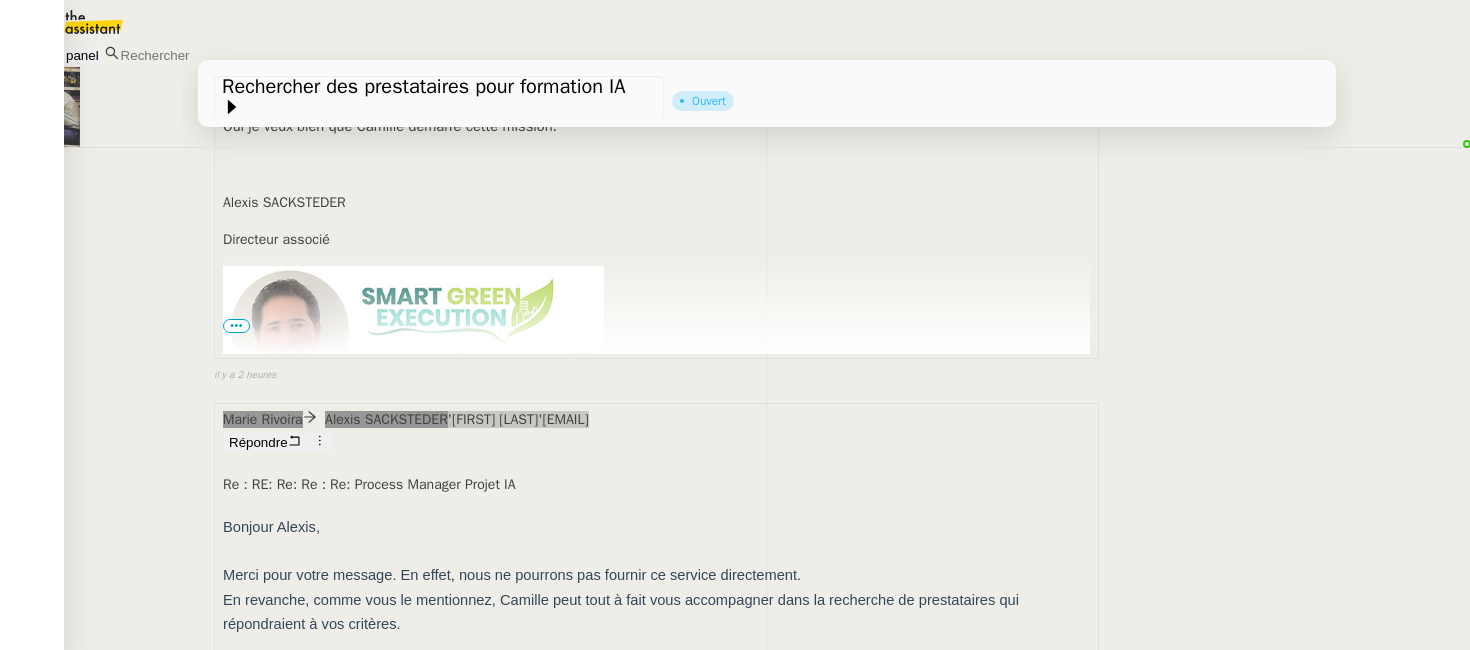 click on "'[FIRST] [LAST]'" at bounding box center (263, 419) 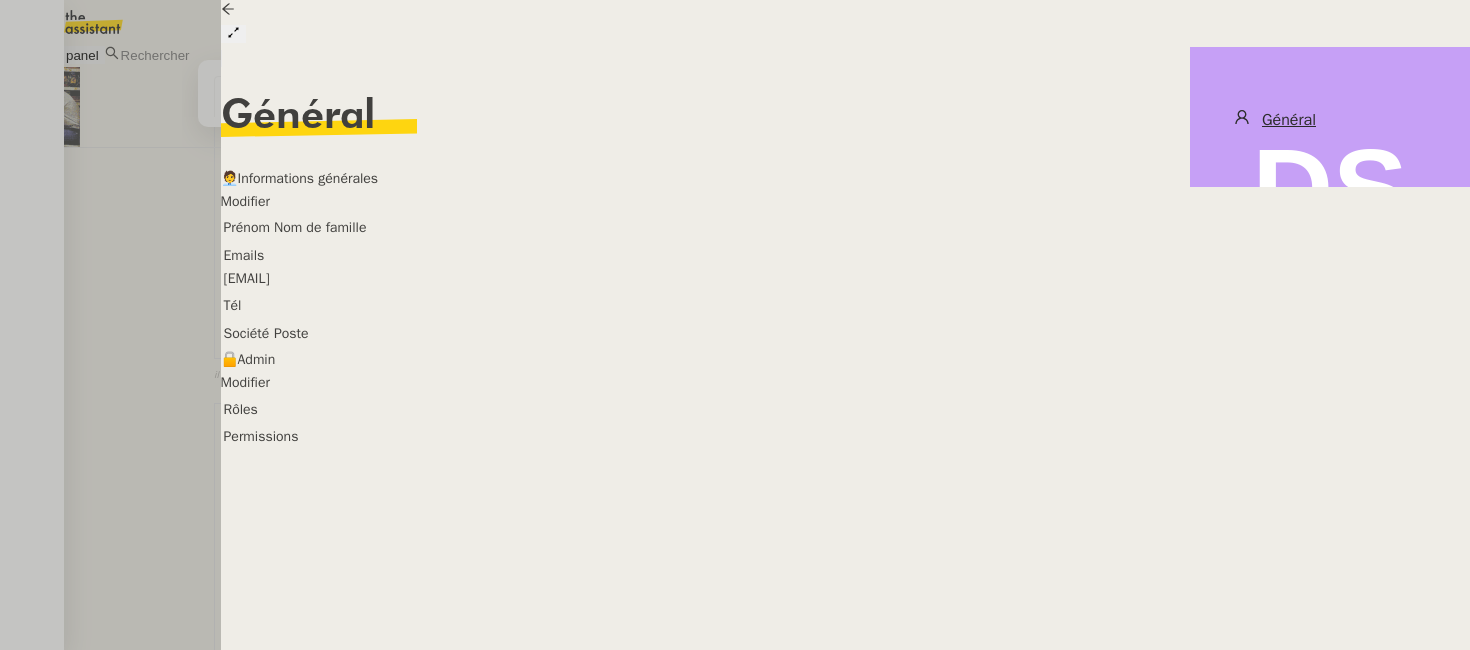 click at bounding box center (735, 325) 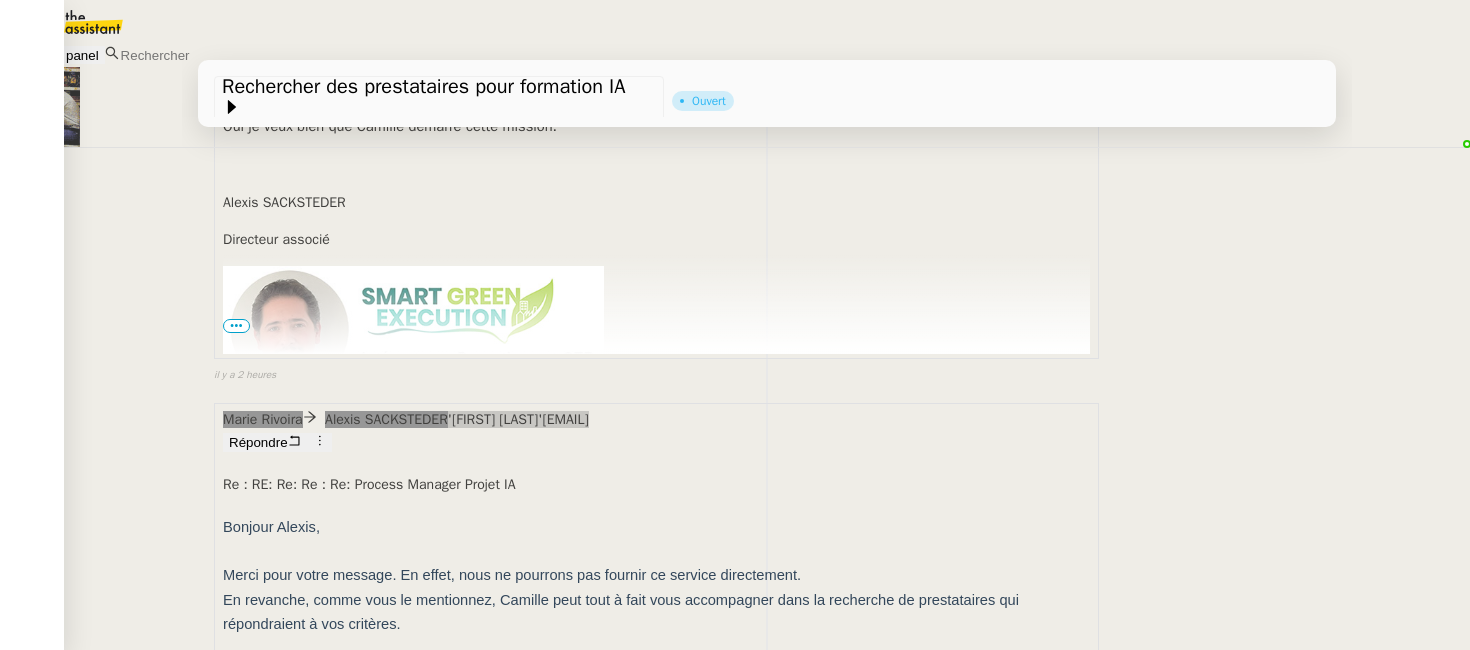 click on "Alexis SACKSTEDER" at bounding box center [263, 419] 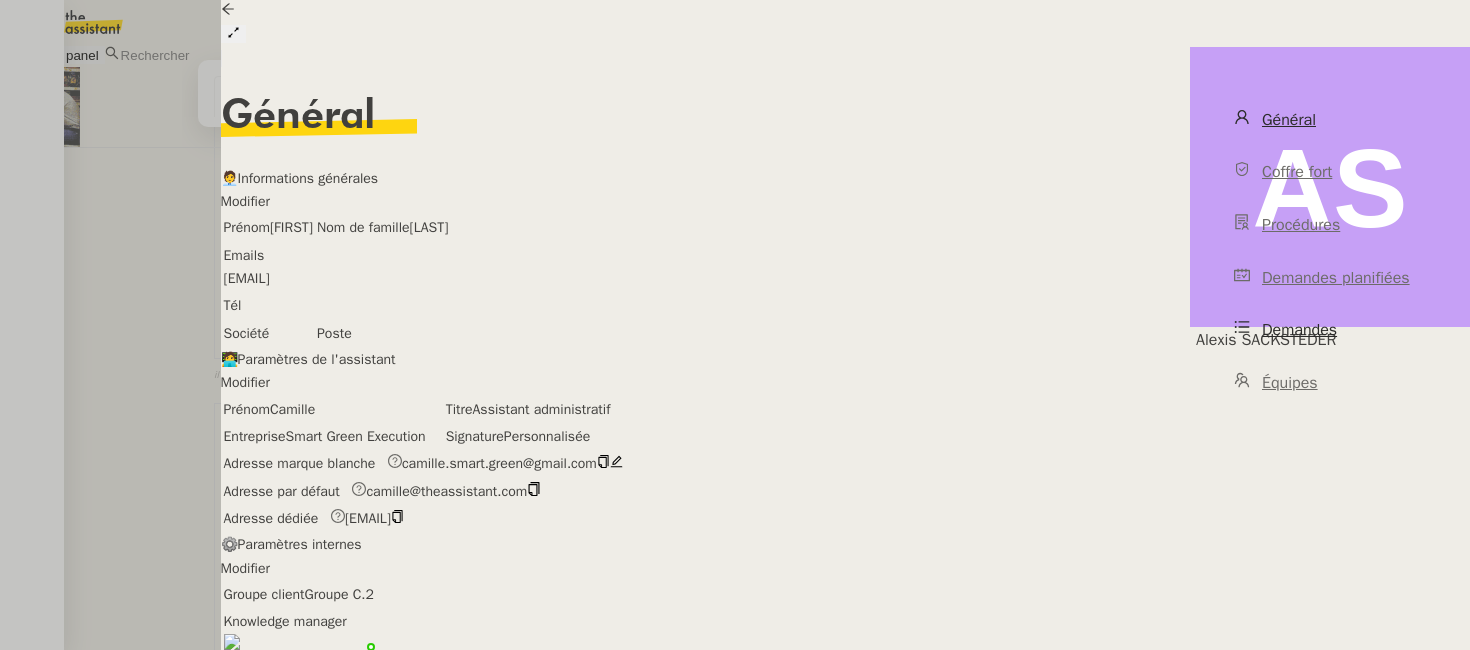 click on "Demandes" at bounding box center (1330, 330) 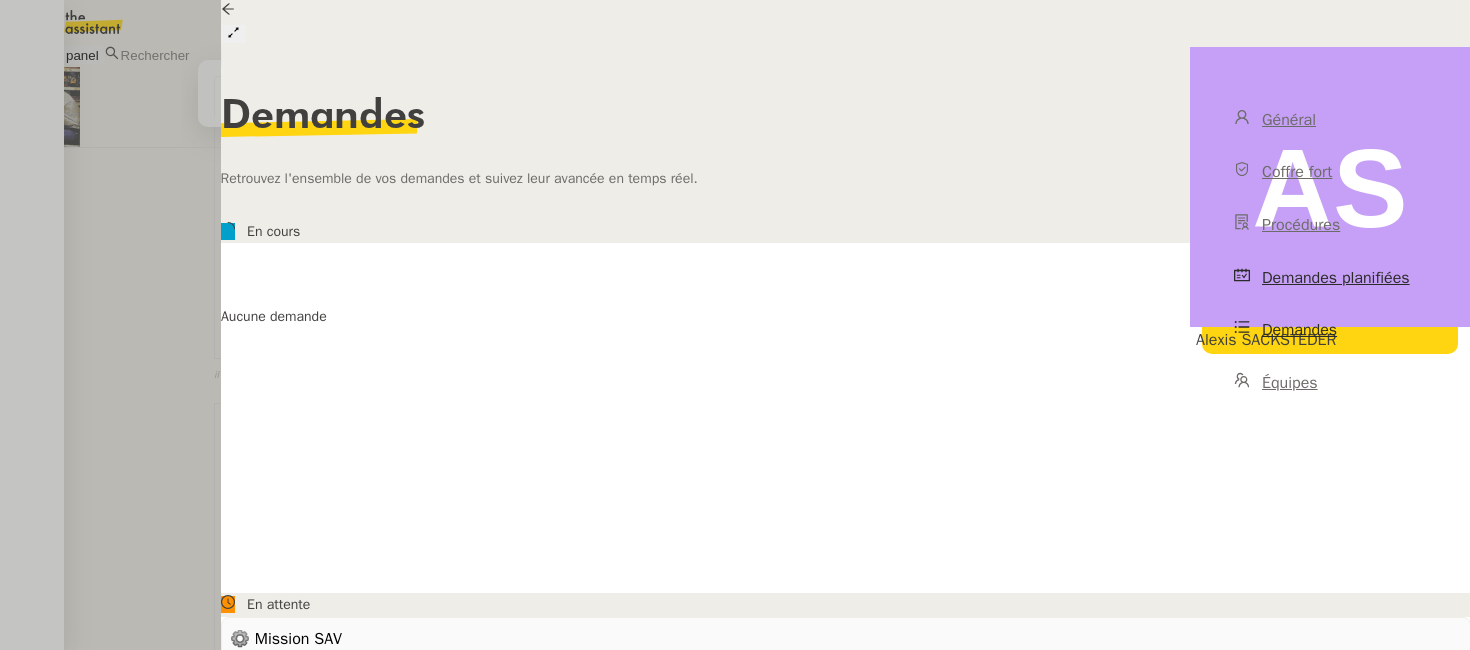 click on "Demandes planifiées" at bounding box center [1336, 278] 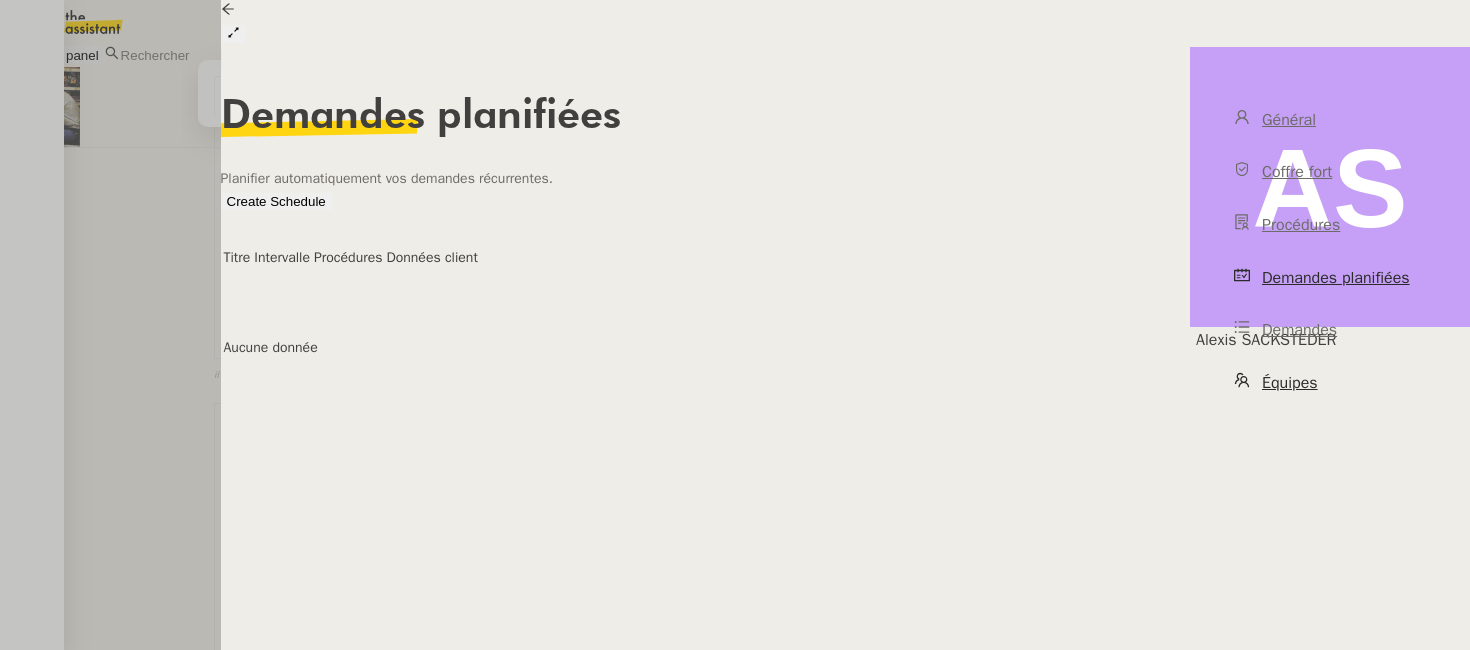 click on "Équipes" at bounding box center [1290, 383] 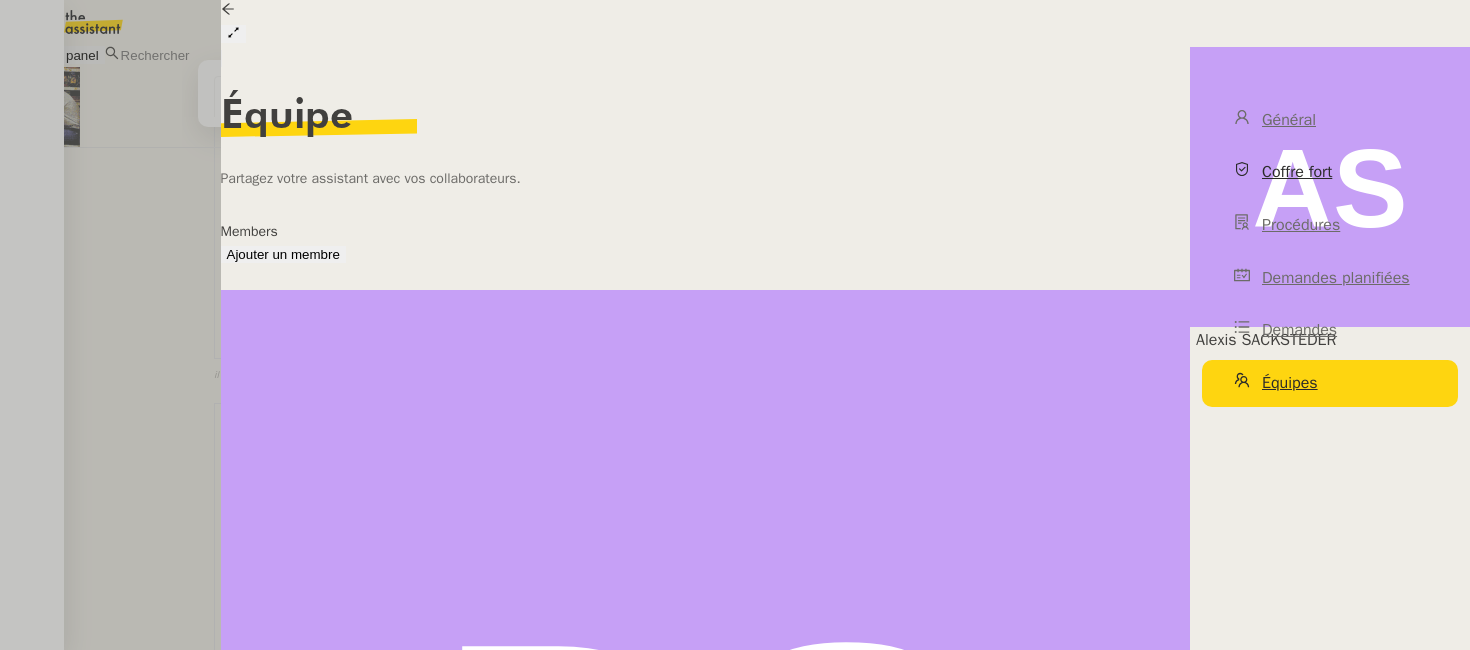 click on "Coffre fort" at bounding box center [1297, 172] 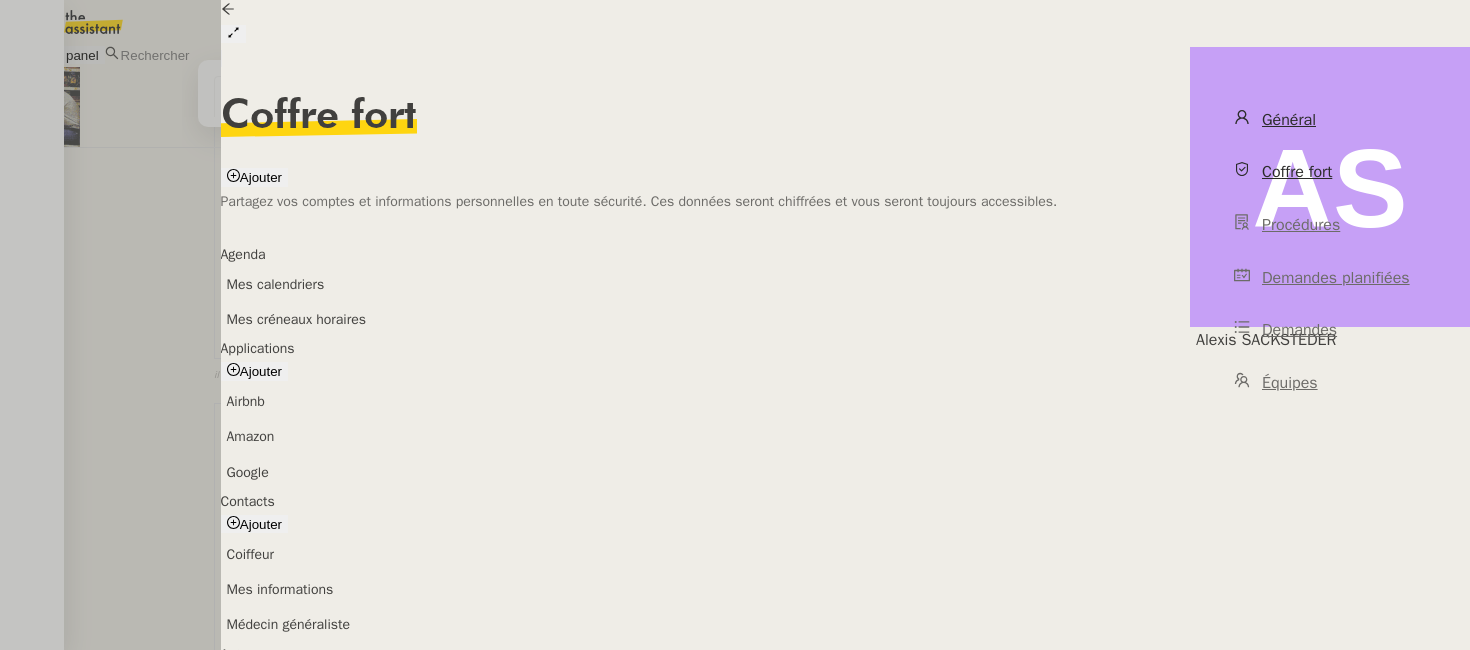 click on "Général" at bounding box center (1330, 120) 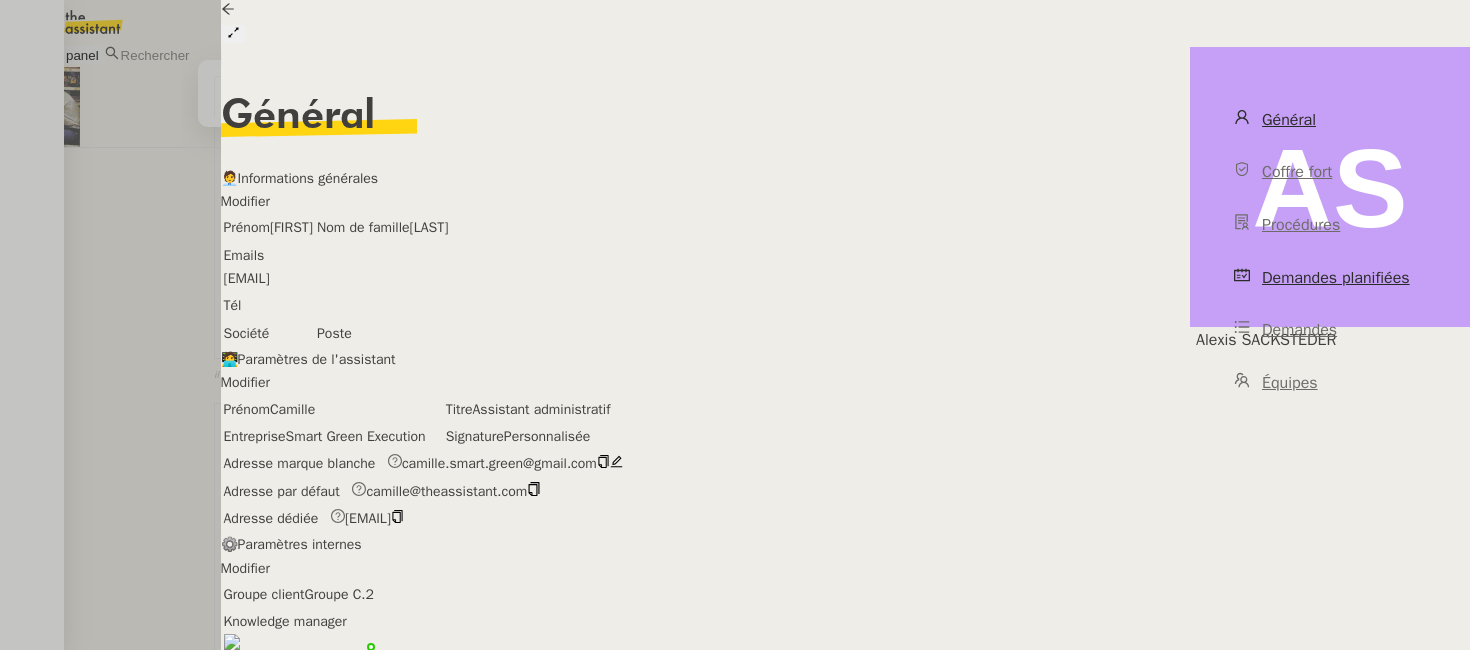 click on "Demandes planifiées" at bounding box center (1330, 278) 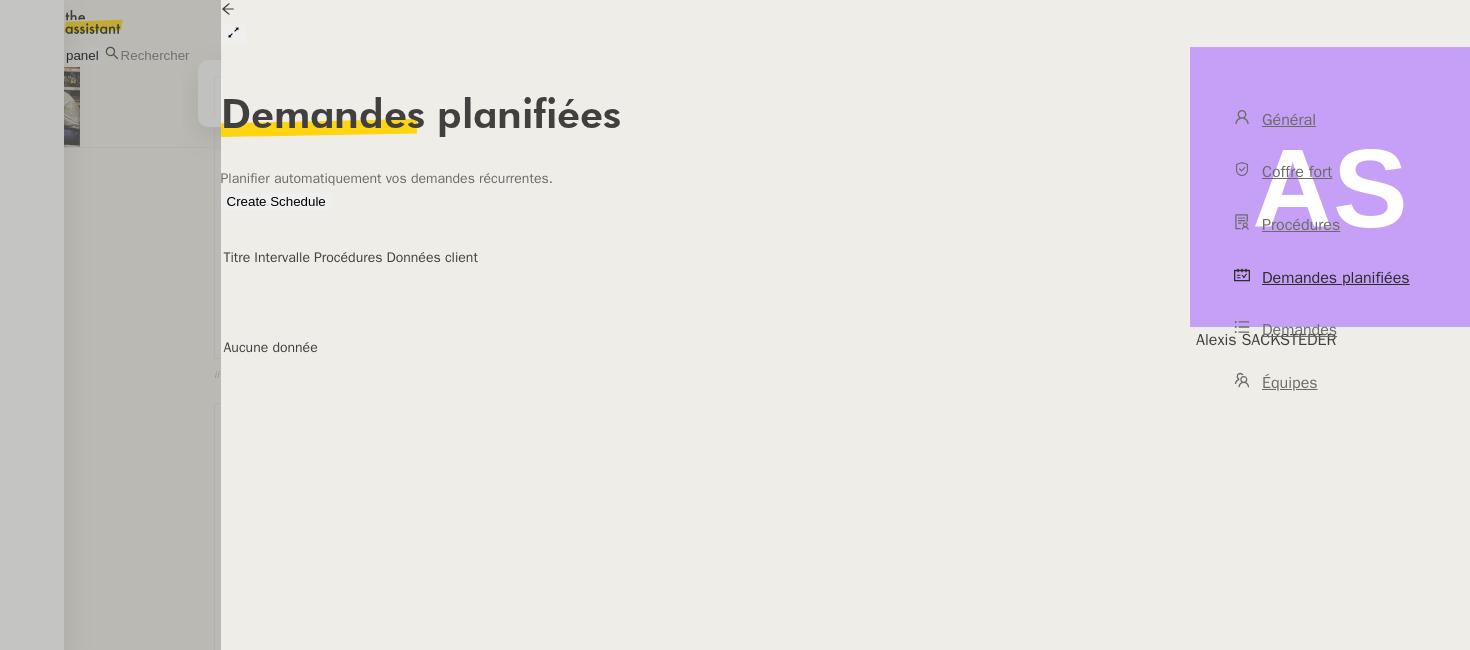 click at bounding box center (735, 325) 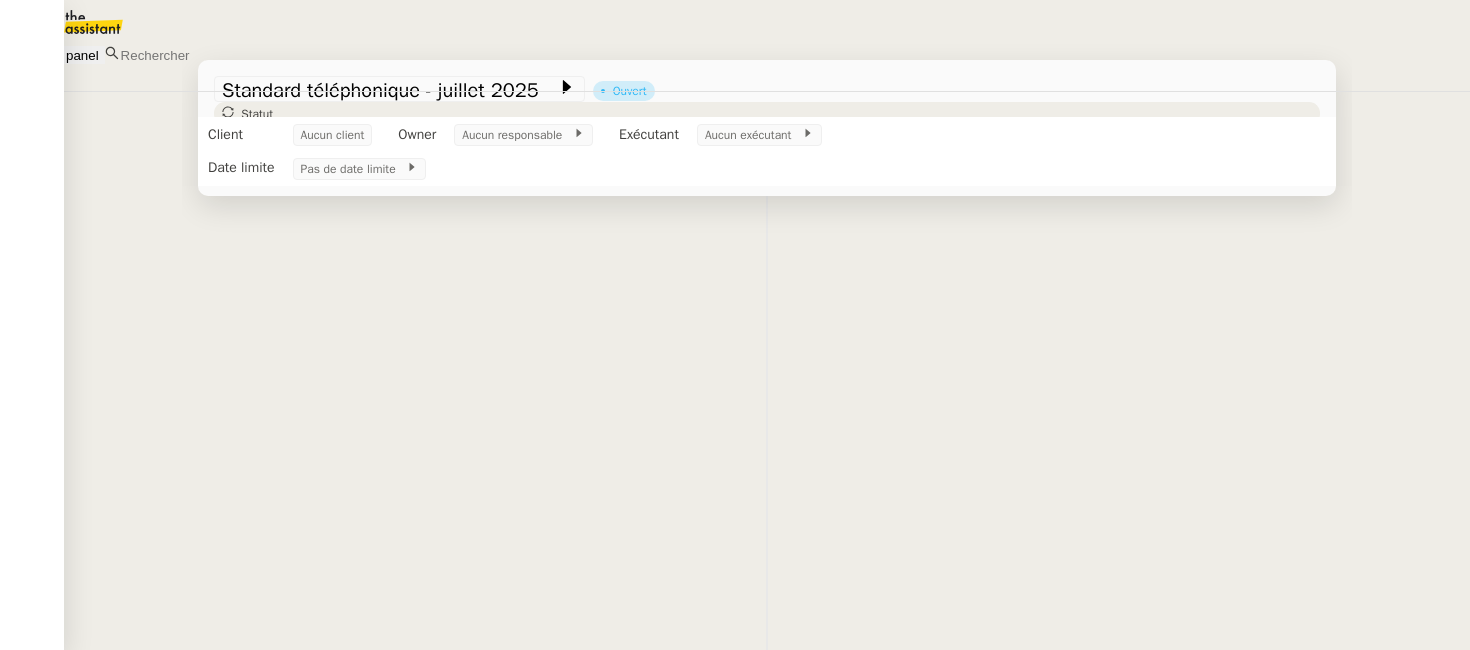 scroll, scrollTop: 0, scrollLeft: 0, axis: both 